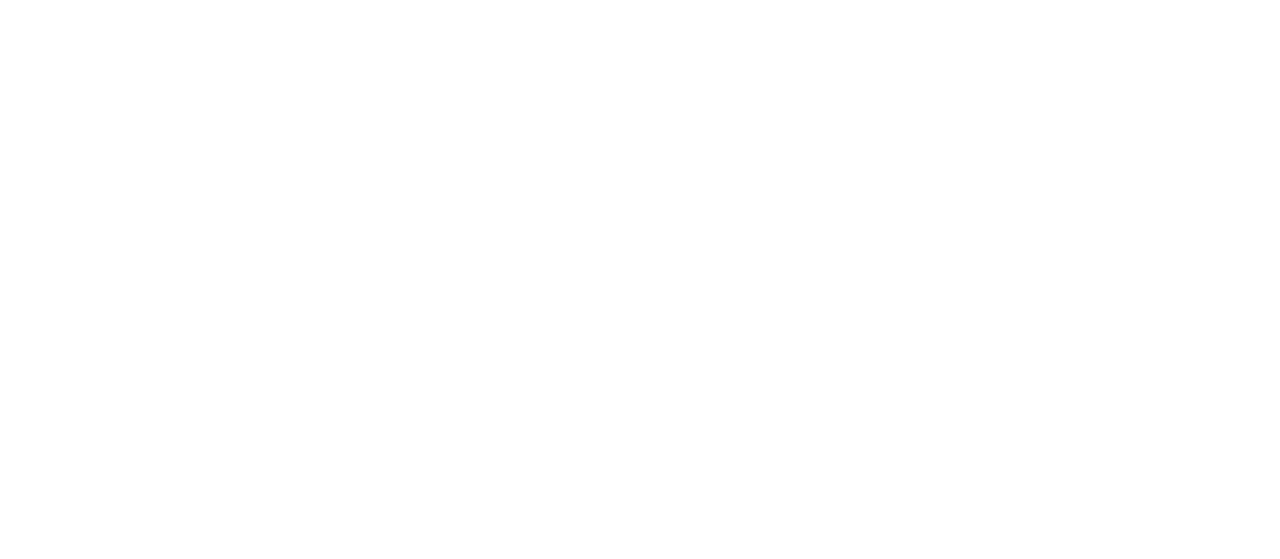 scroll, scrollTop: 0, scrollLeft: 0, axis: both 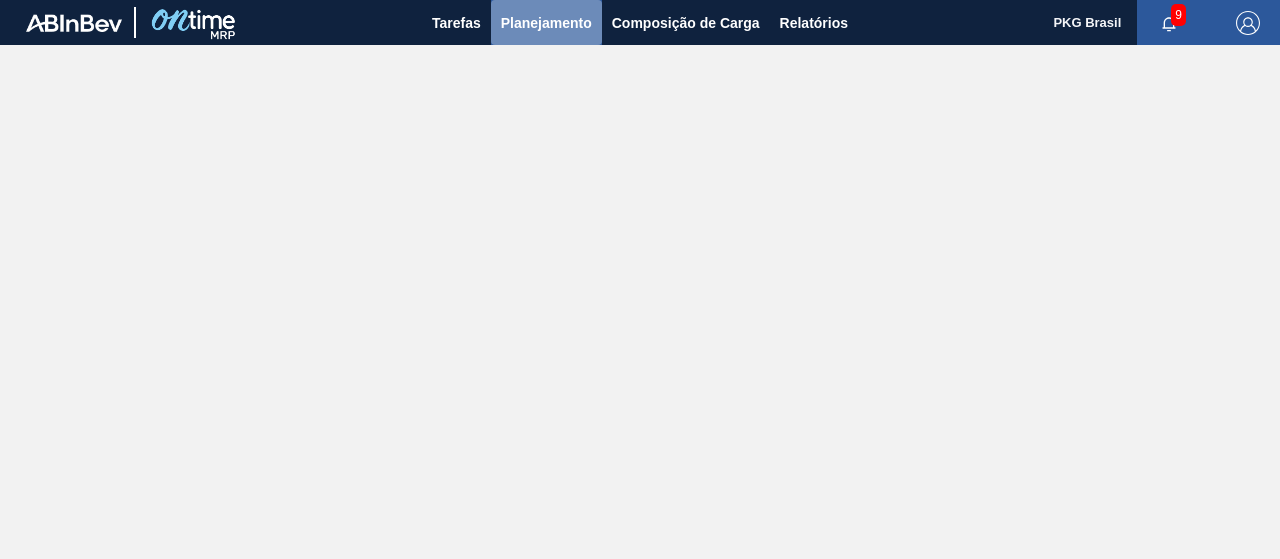 click on "Planejamento" at bounding box center (546, 23) 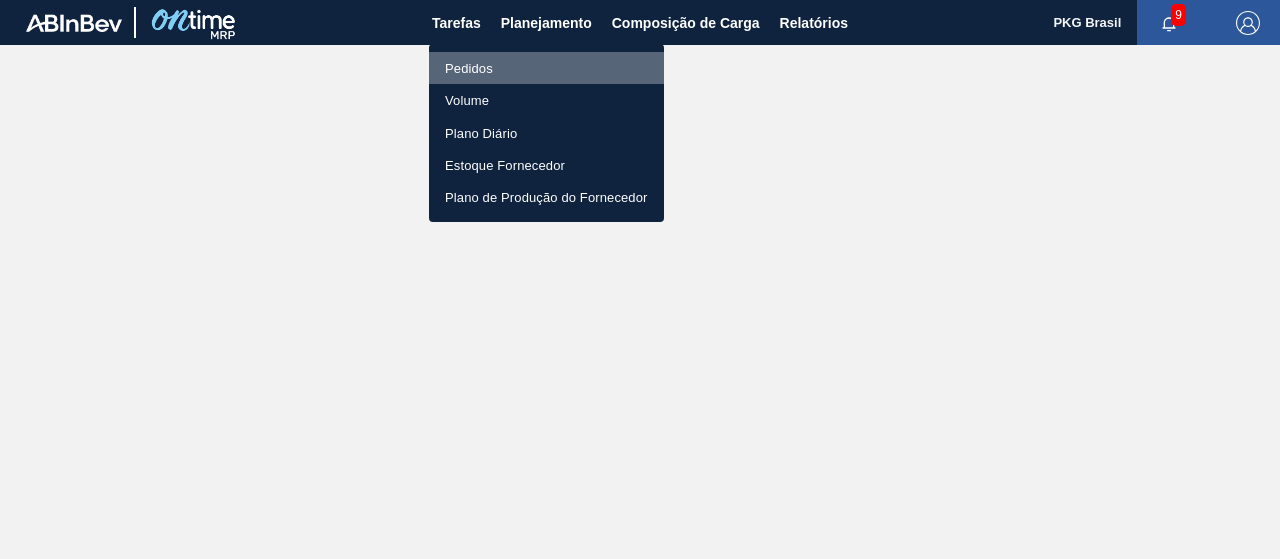 click on "Pedidos" at bounding box center (469, 68) 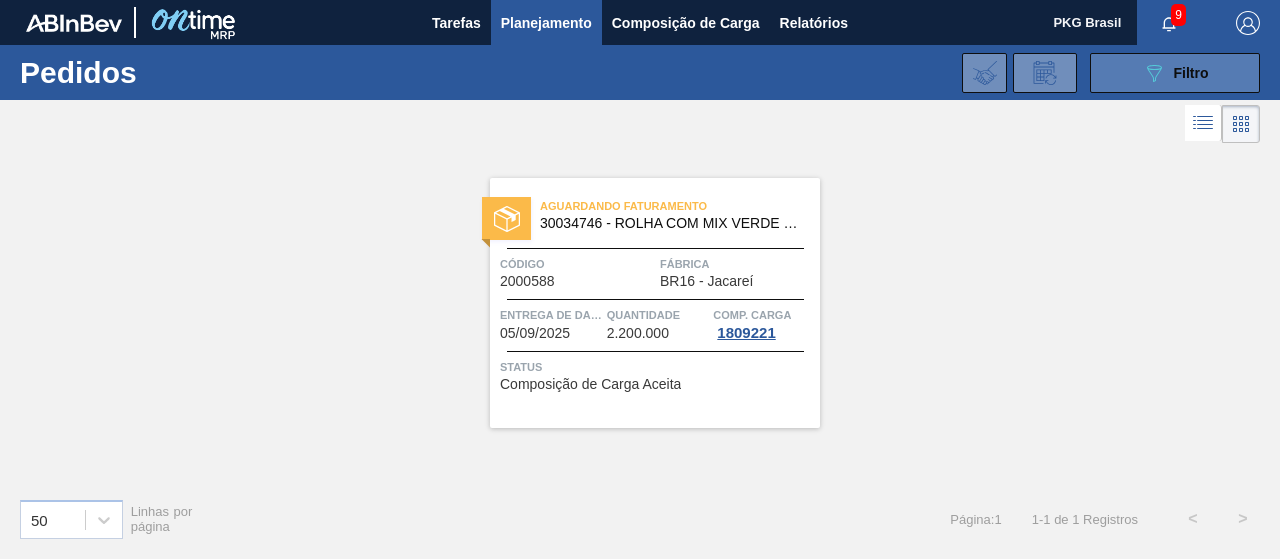 click on "089F7B8B-B2A5-4AFE-B5C0-19BA573D28AC Filtro" at bounding box center [1175, 73] 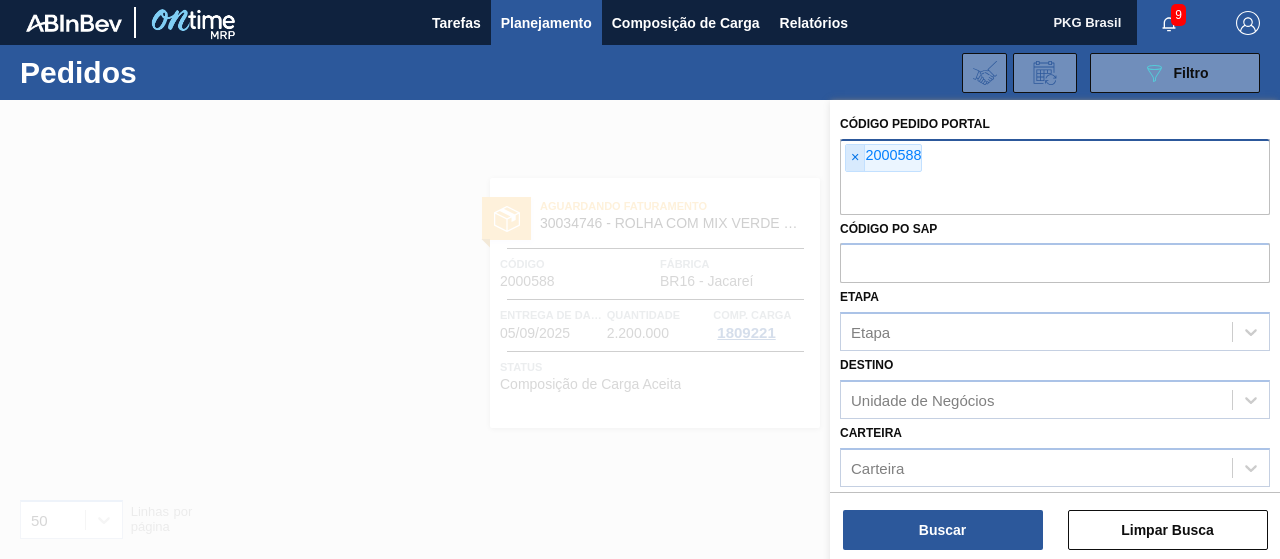 click on "×" at bounding box center [855, 157] 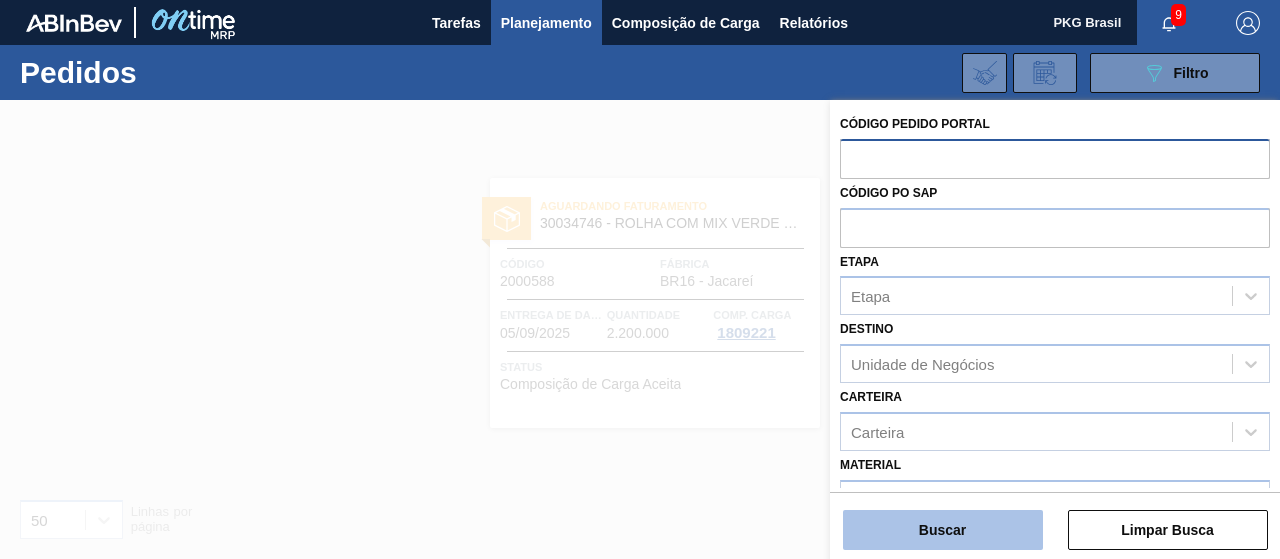click on "Buscar" at bounding box center [942, 530] 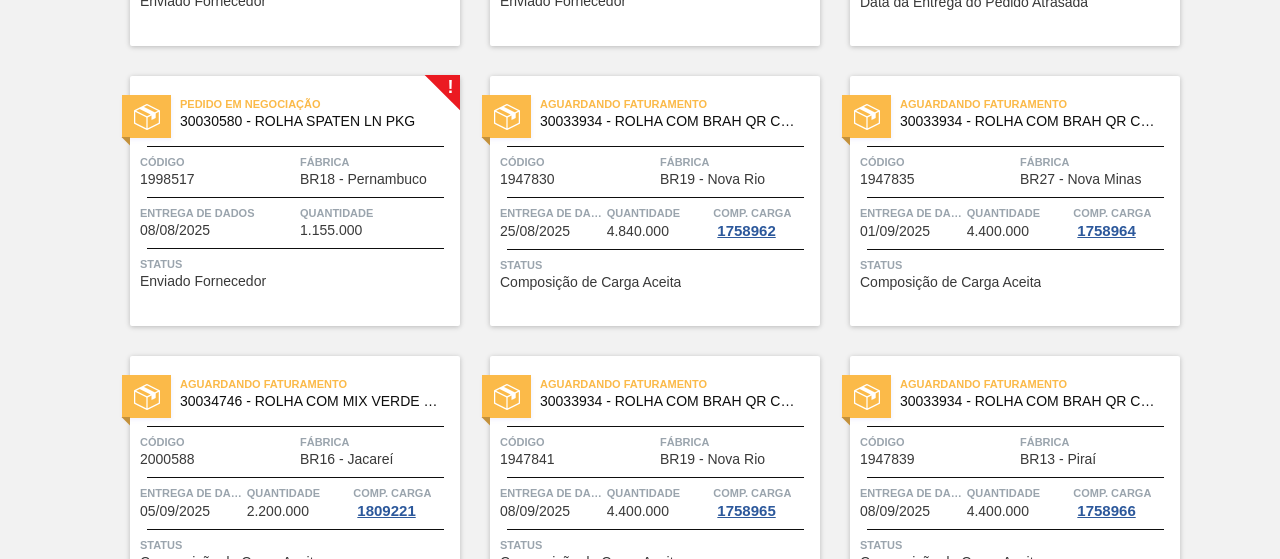 scroll, scrollTop: 936, scrollLeft: 0, axis: vertical 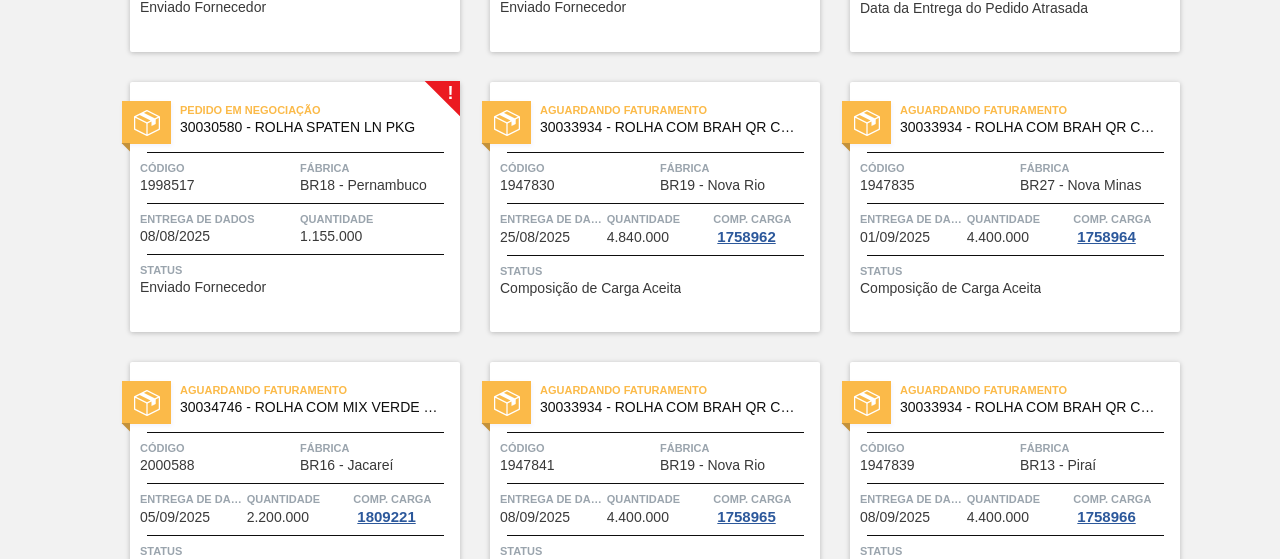 click on "Pedido em Negociação 30030580 - ROLHA SPATEN LN PKG Código 1998517 Fábrica BR18 - Pernambuco Entrega de dados 08/08/2025 Quantidade 1.155.000 Status Enviado Fornecedor" at bounding box center (295, 207) 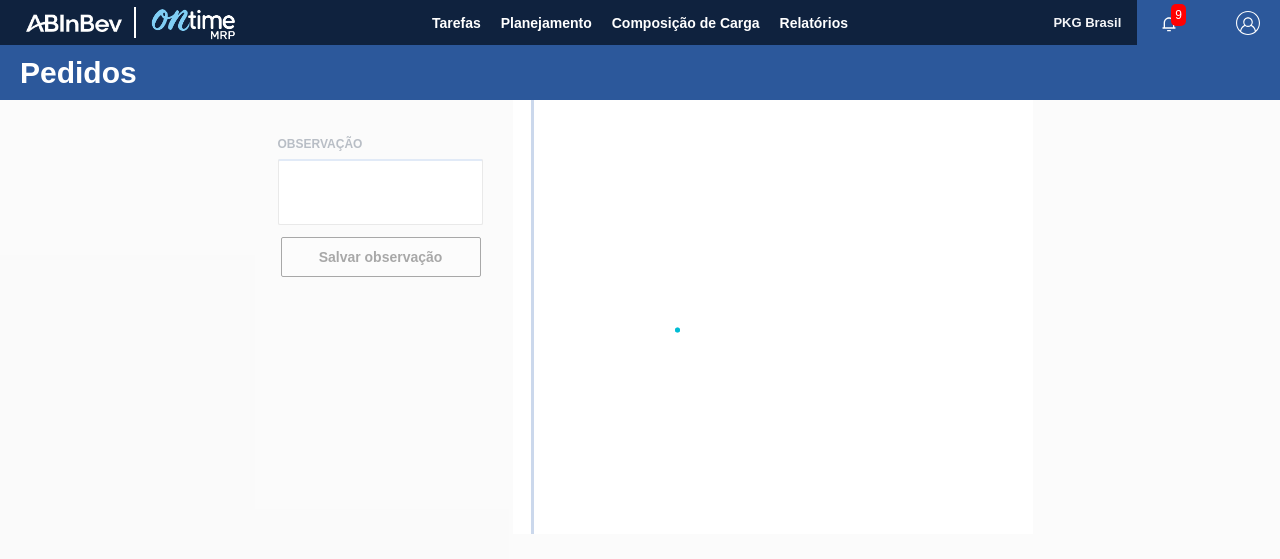 scroll, scrollTop: 0, scrollLeft: 0, axis: both 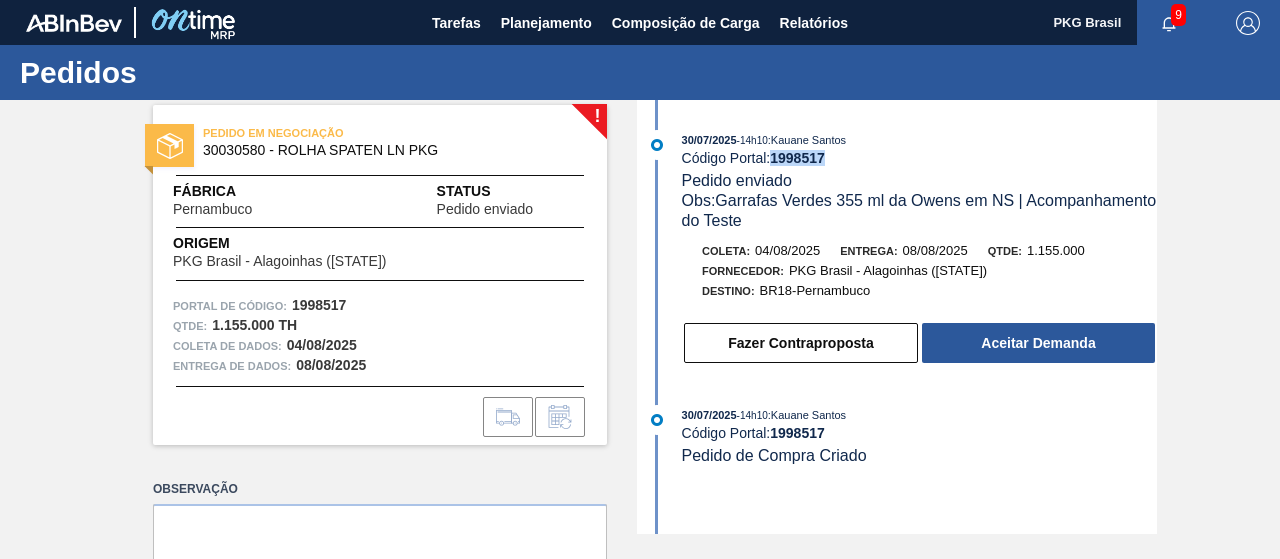 drag, startPoint x: 836, startPoint y: 159, endPoint x: 774, endPoint y: 159, distance: 62 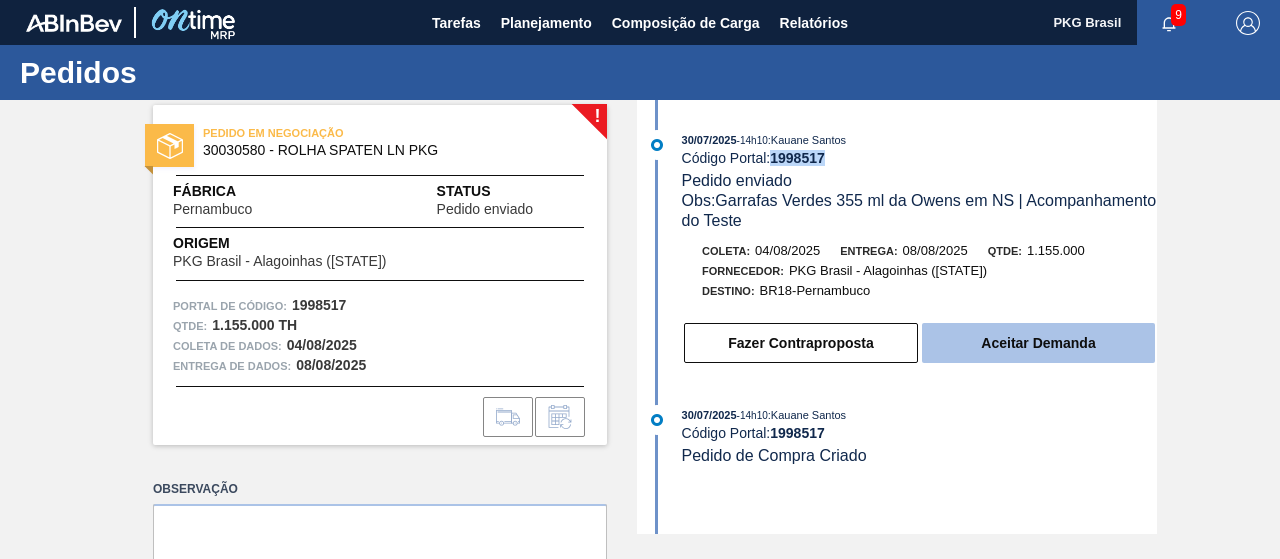 click on "Aceitar Demanda" at bounding box center [1038, 343] 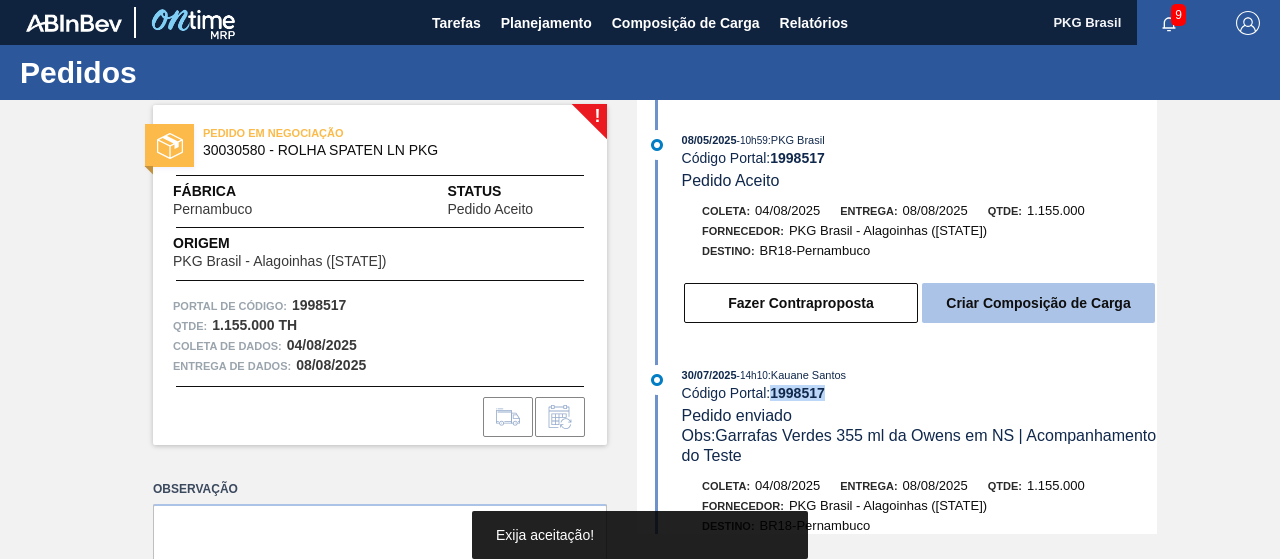 click on "Criar Composição de Carga" at bounding box center [1038, 303] 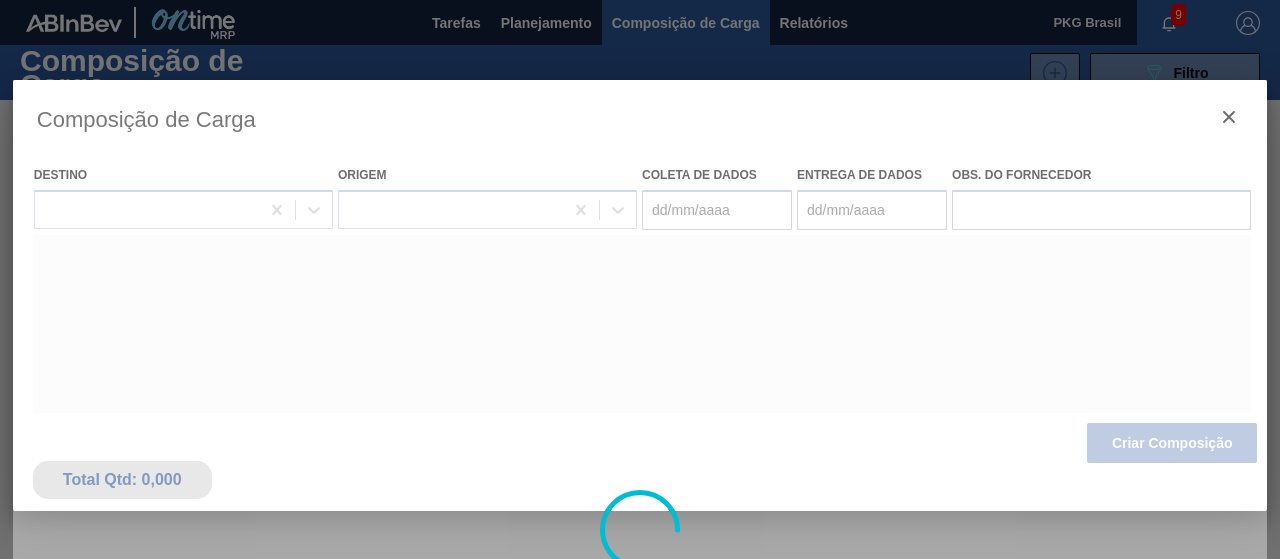 type on "04/08/2025" 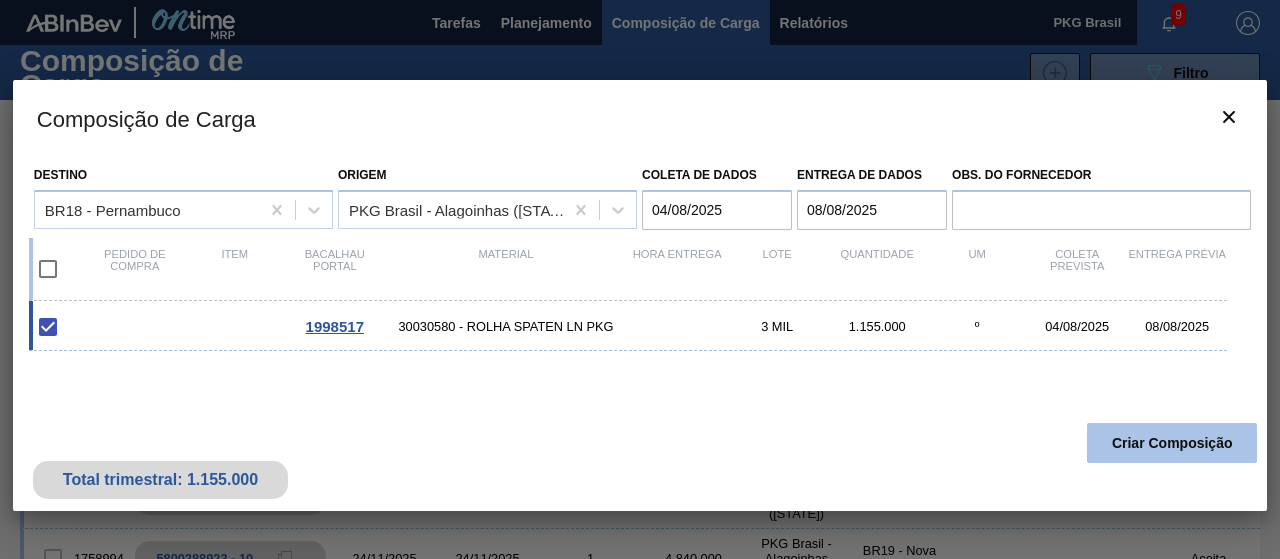 click on "Criar Composição" at bounding box center [1172, 443] 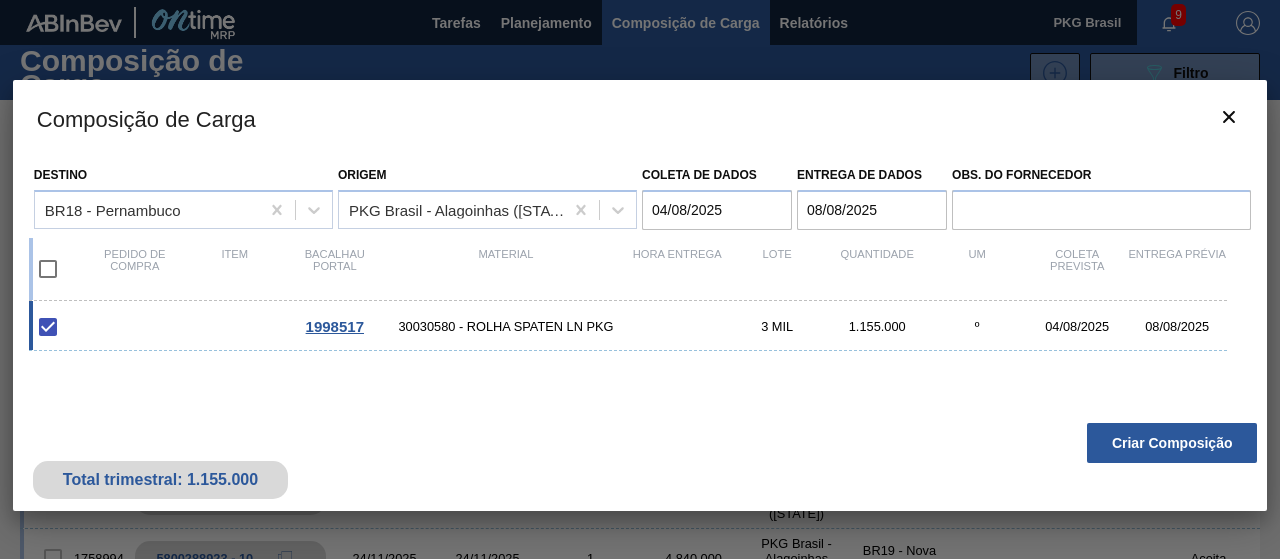 click at bounding box center [48, 269] 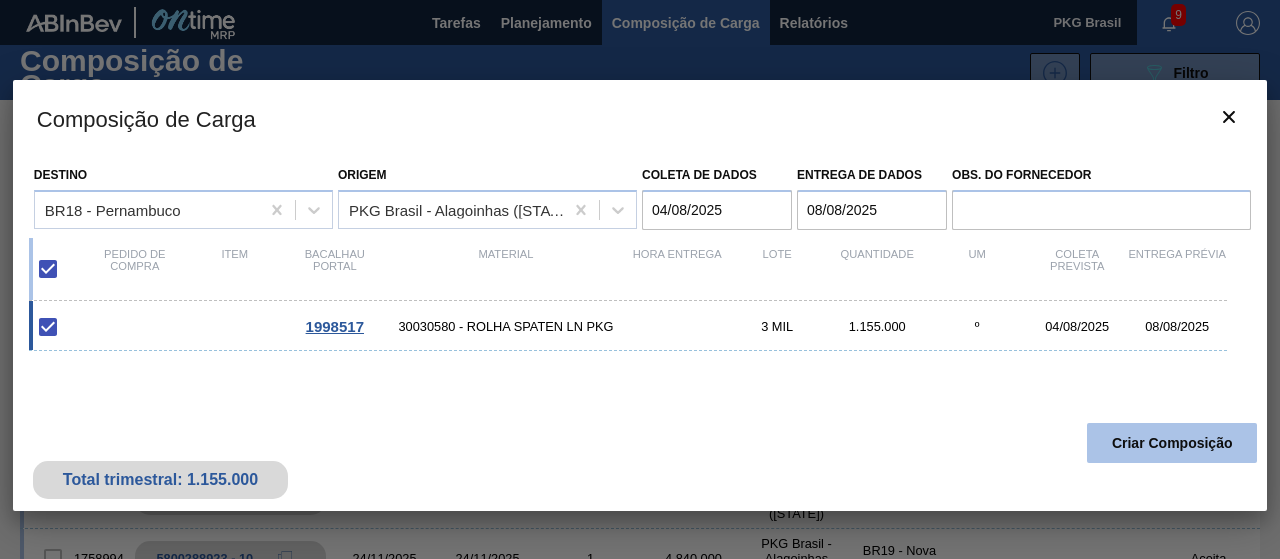 click on "Criar Composição" at bounding box center [1172, 443] 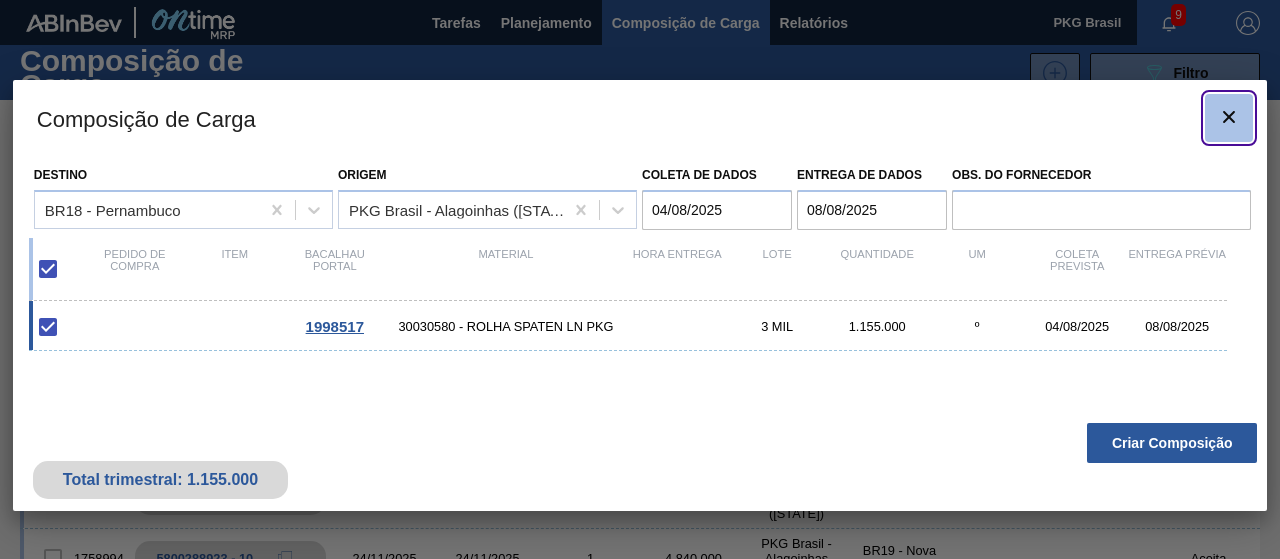 click 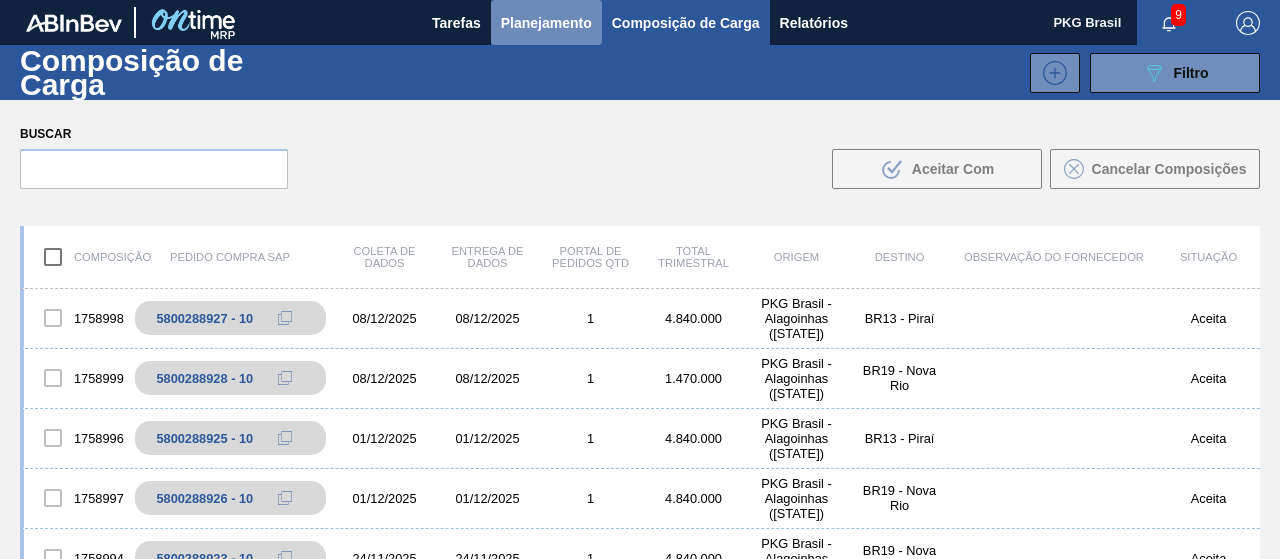 click on "Planejamento" at bounding box center [546, 23] 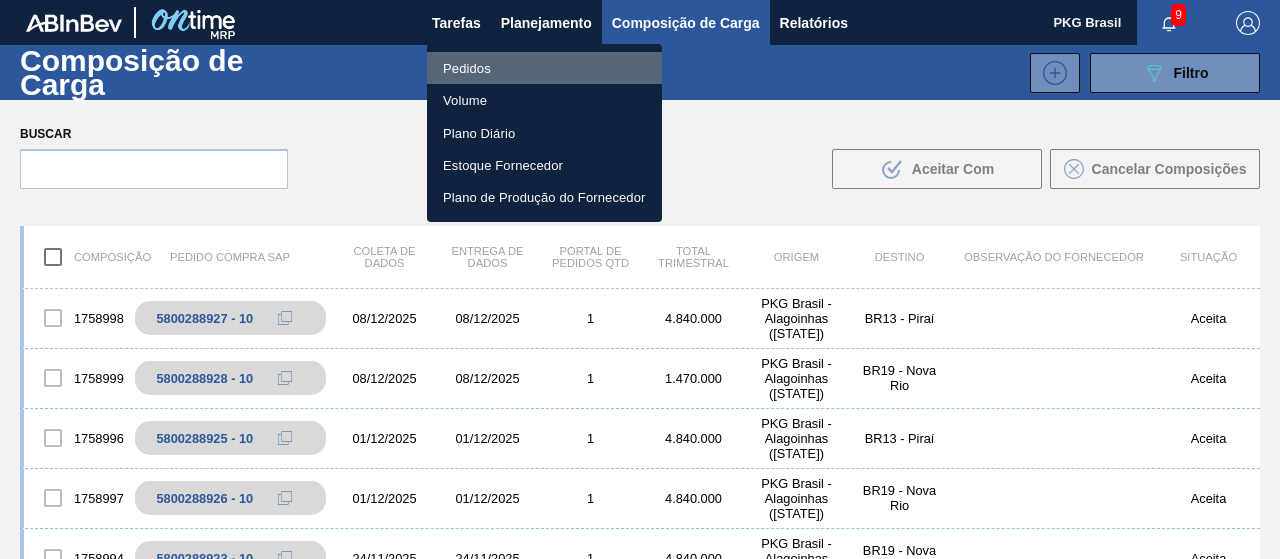 click on "Pedidos" at bounding box center (544, 68) 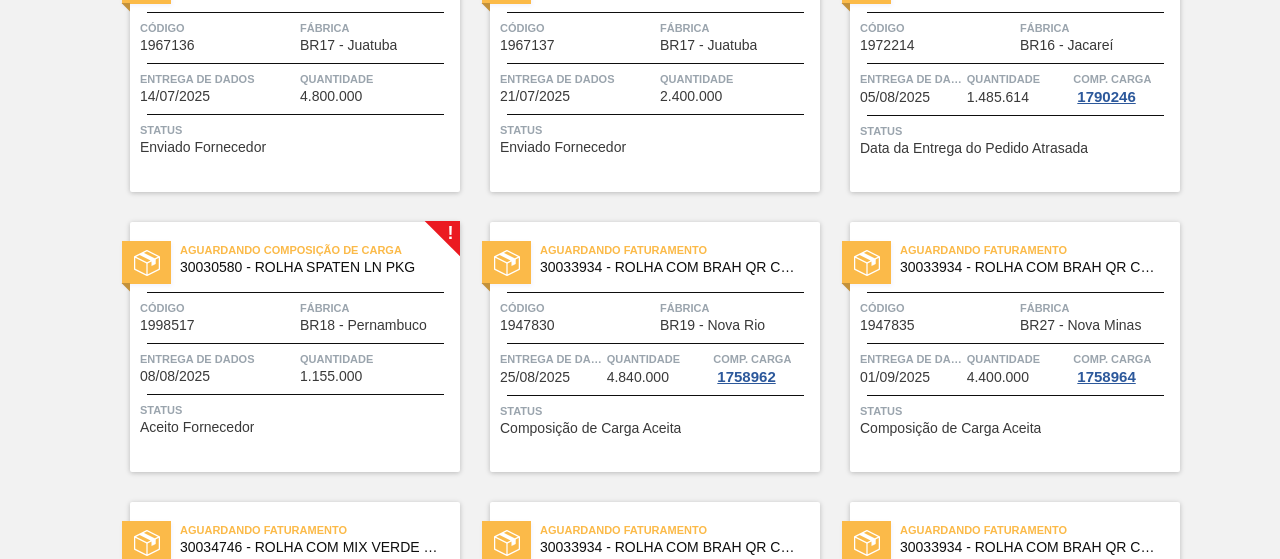 scroll, scrollTop: 801, scrollLeft: 0, axis: vertical 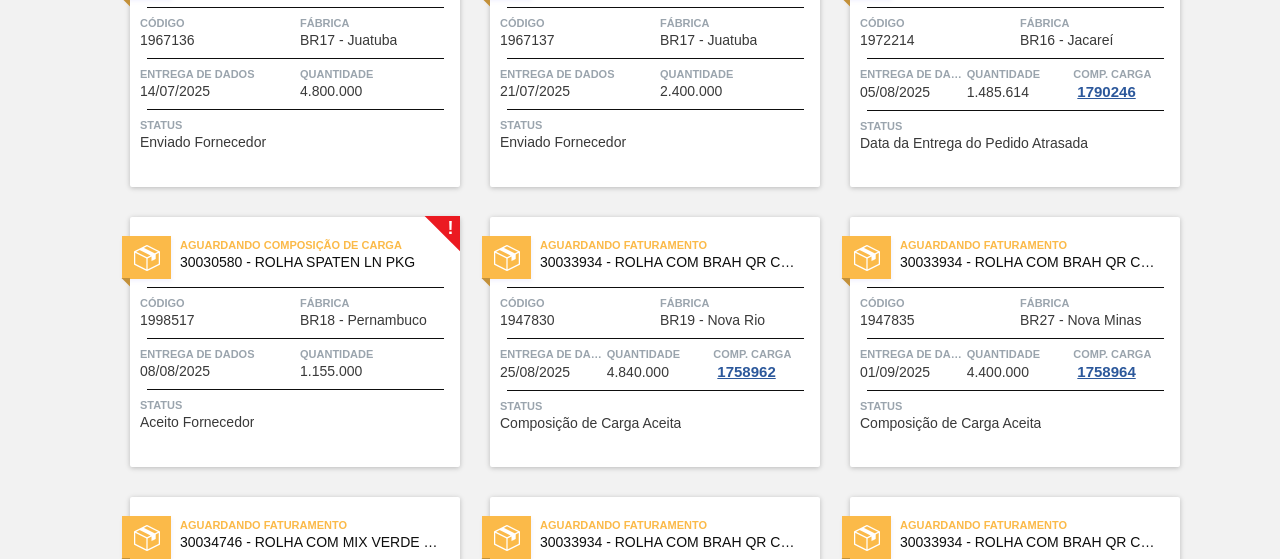 click at bounding box center [295, 338] 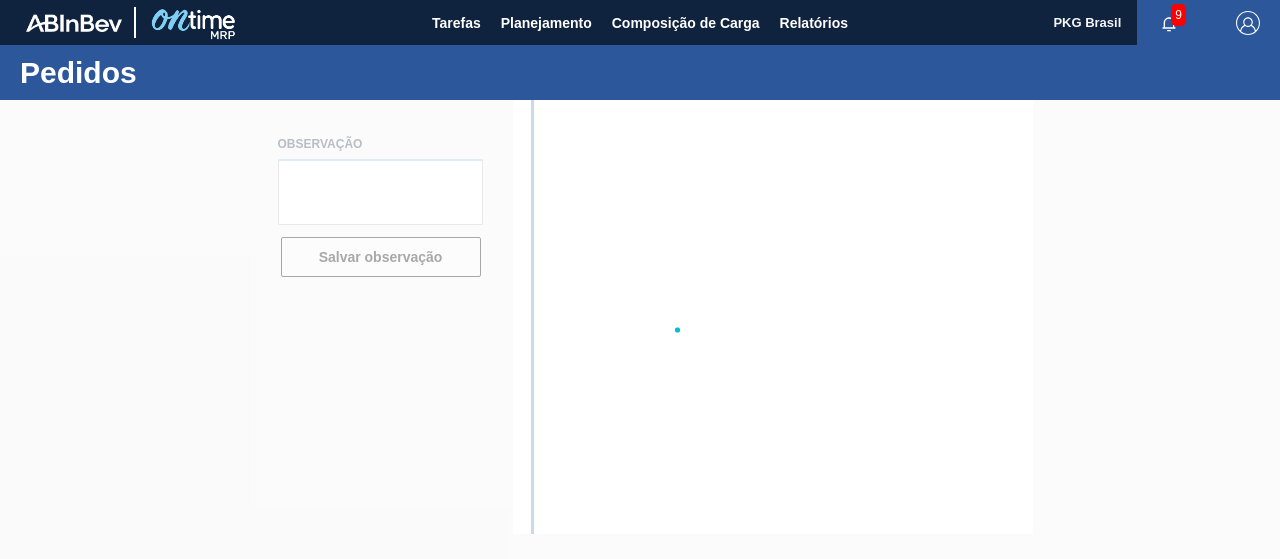 scroll, scrollTop: 0, scrollLeft: 0, axis: both 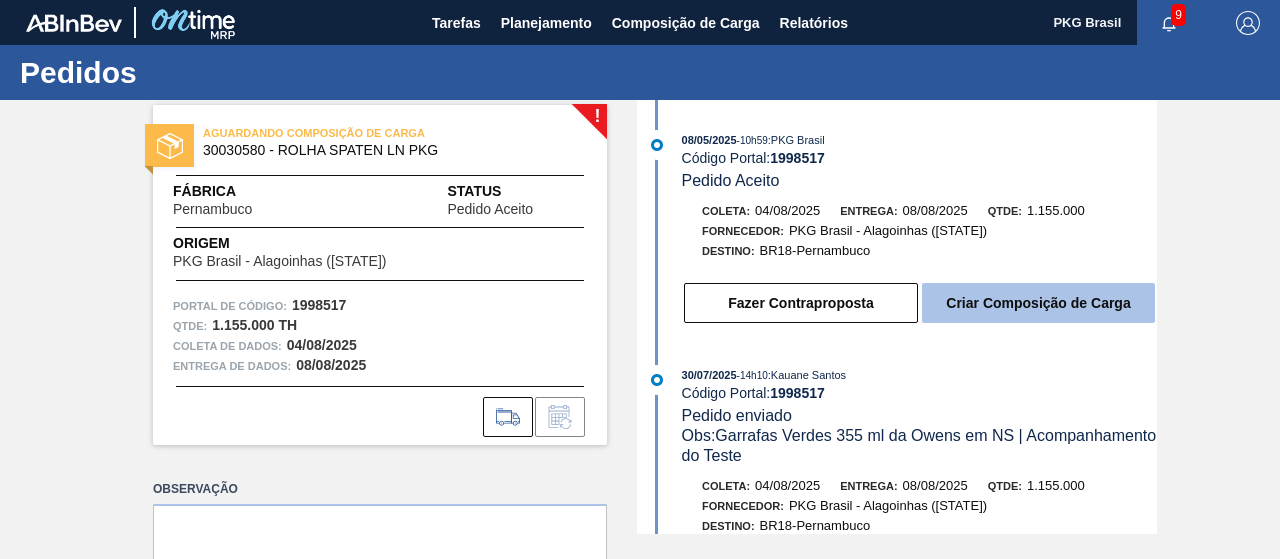 click on "Criar Composição de Carga" at bounding box center [1038, 303] 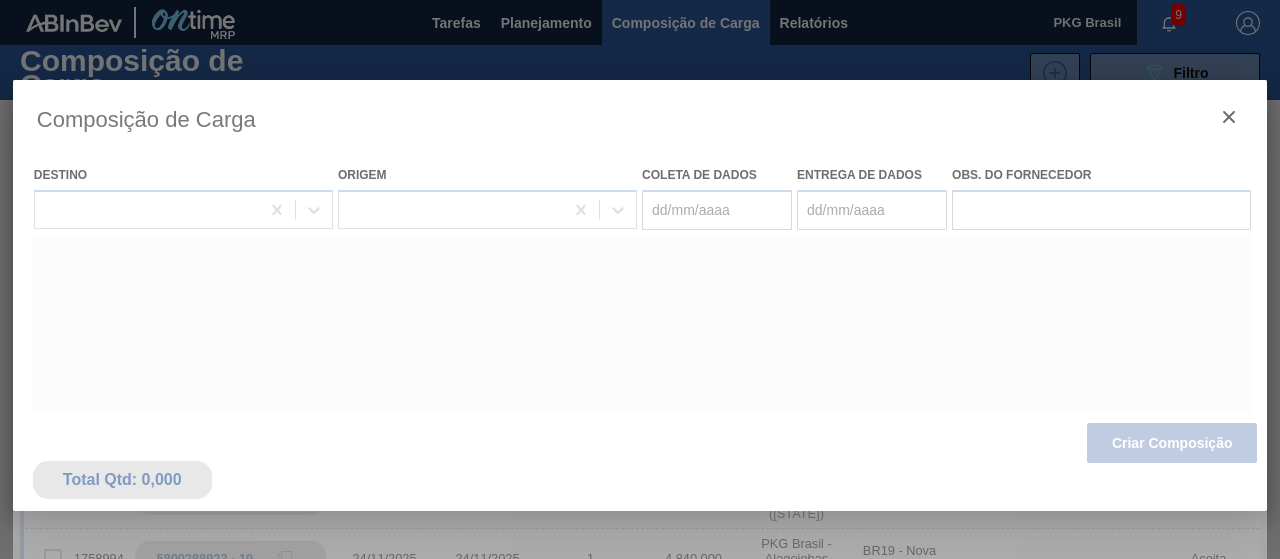type on "04/08/2025" 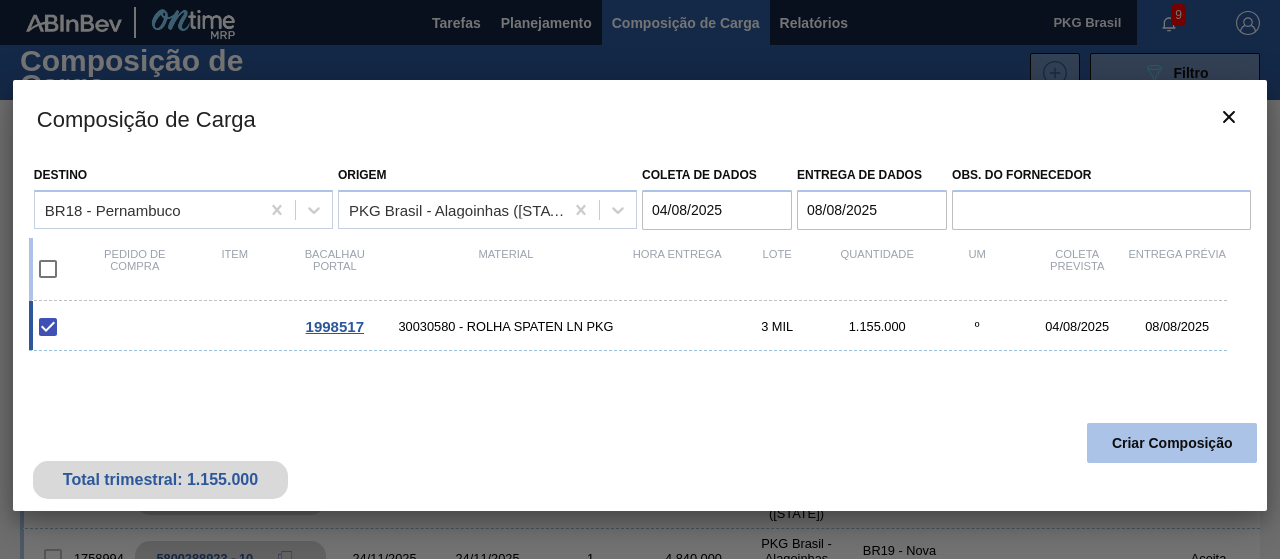 click on "Criar Composição" at bounding box center (1172, 443) 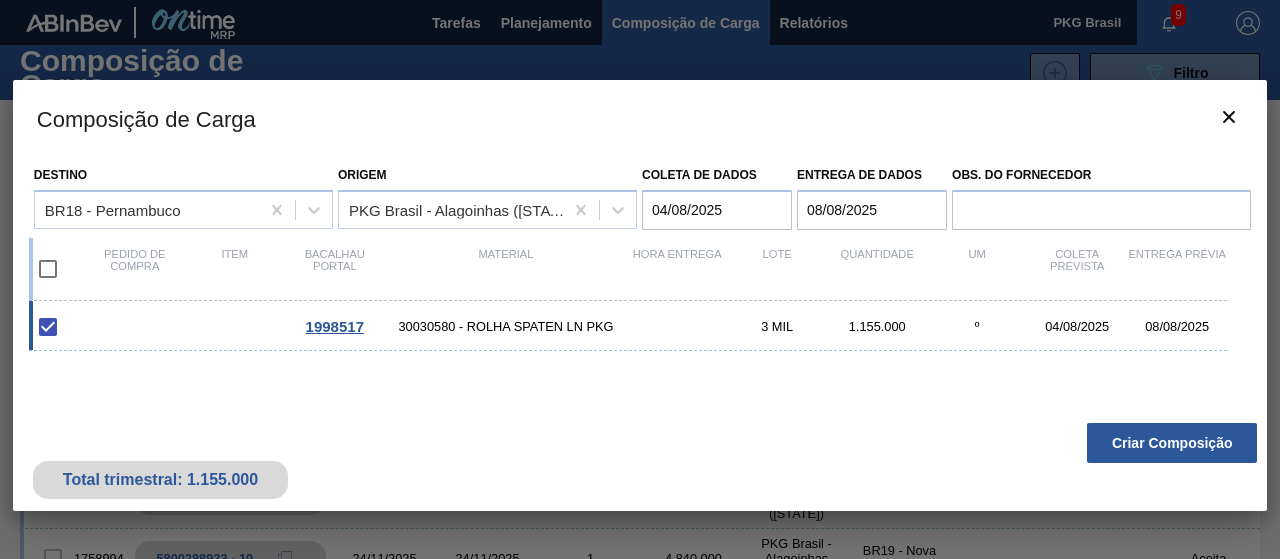 click on "1998517 30030580 - ROLHA SPATEN LN PKG 3 MIL 1.155.000 º 04/08/2025 08/08/2025" at bounding box center [636, 407] 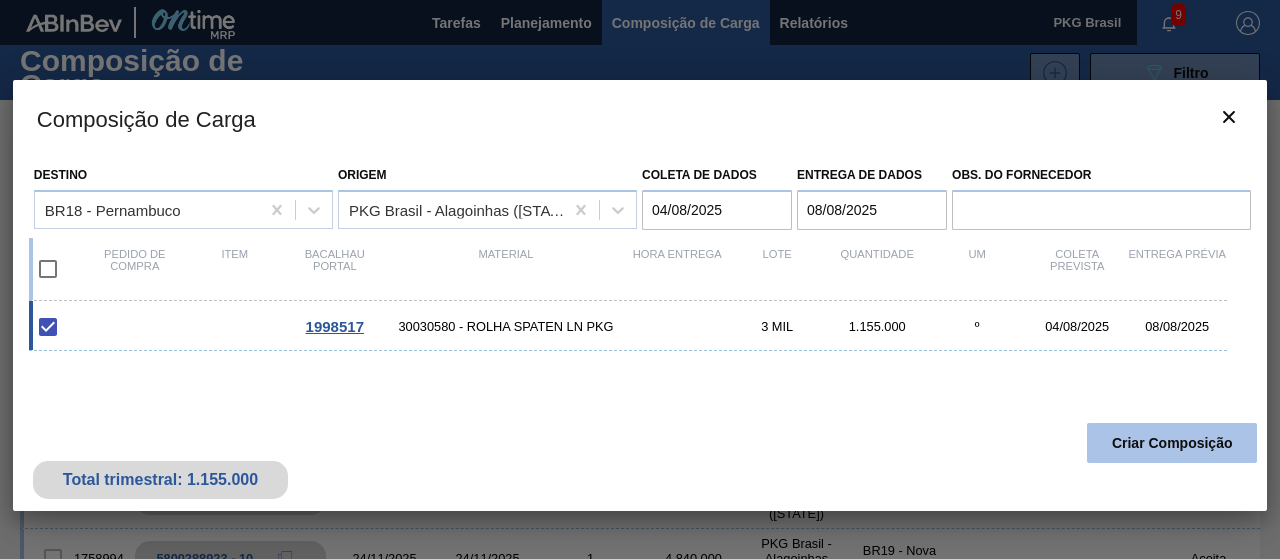 click on "Criar Composição" at bounding box center (1172, 443) 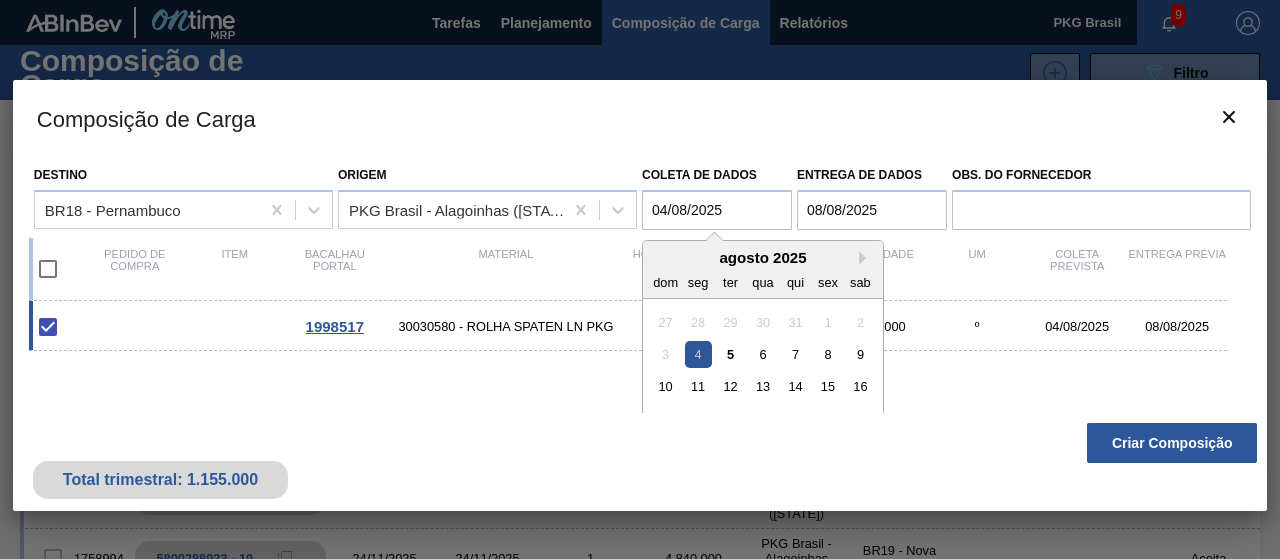 click on "04/08/2025" at bounding box center [717, 210] 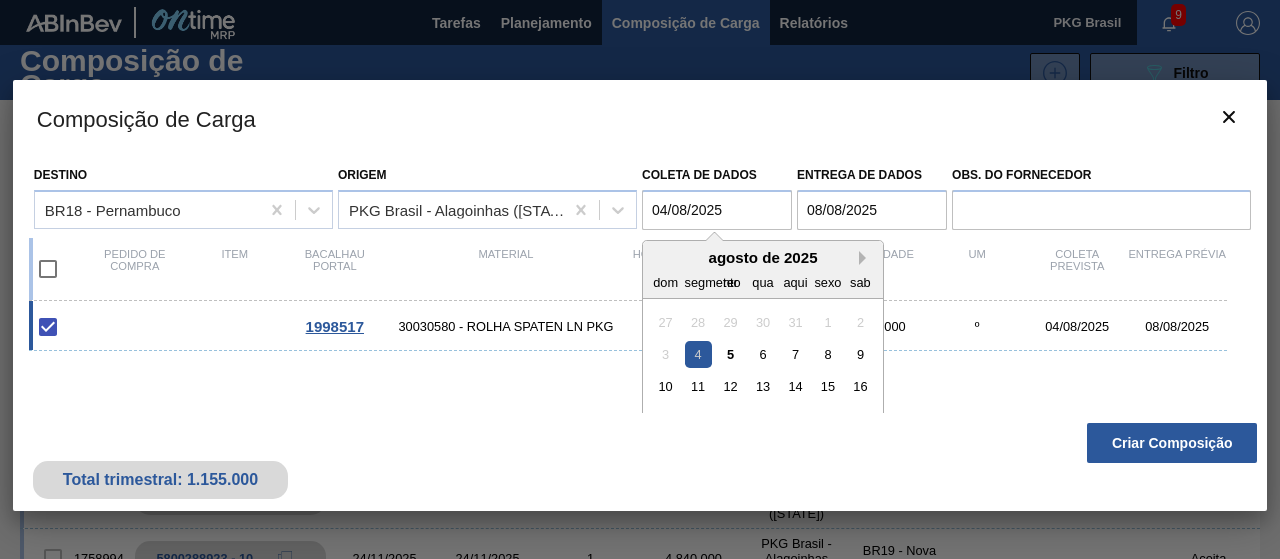 click on "Próximo mês" at bounding box center (866, 258) 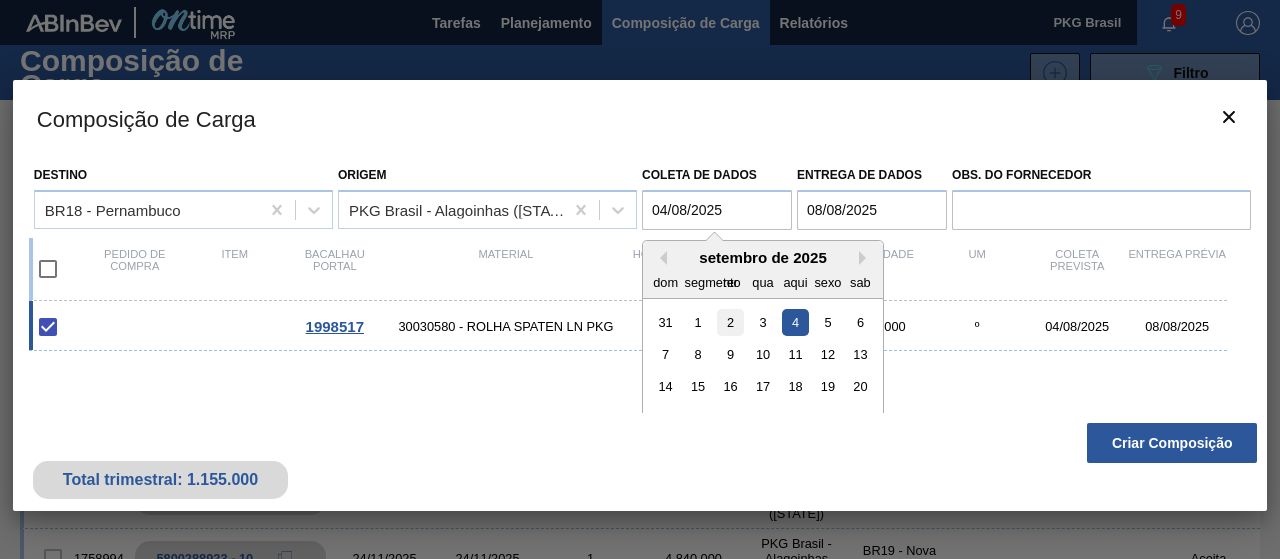 click on "2" at bounding box center (730, 321) 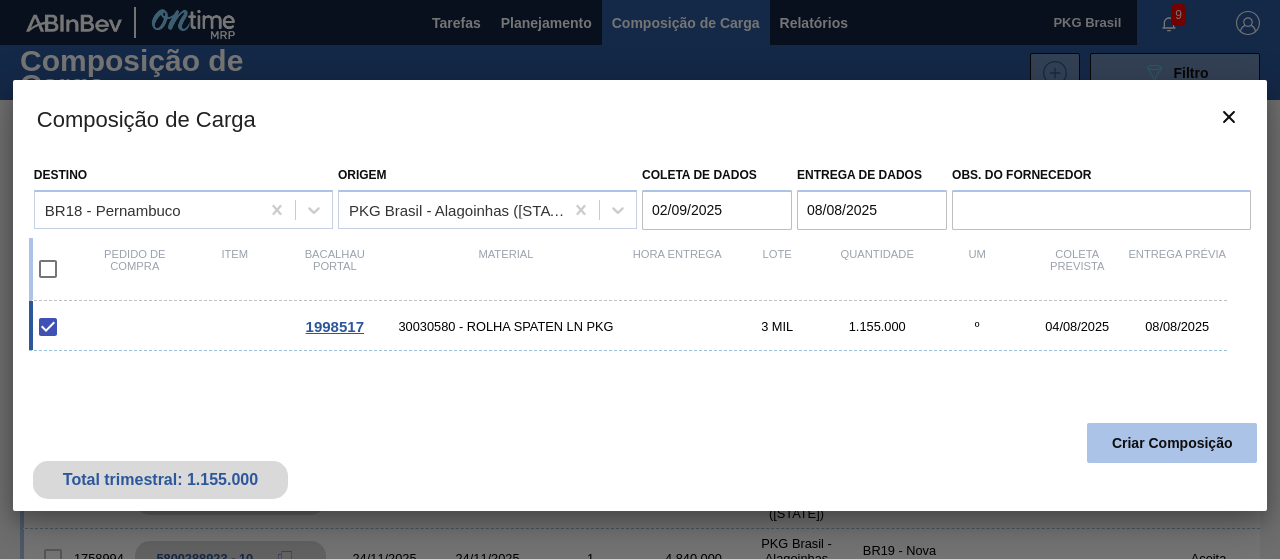 click on "Criar Composição" at bounding box center (1172, 443) 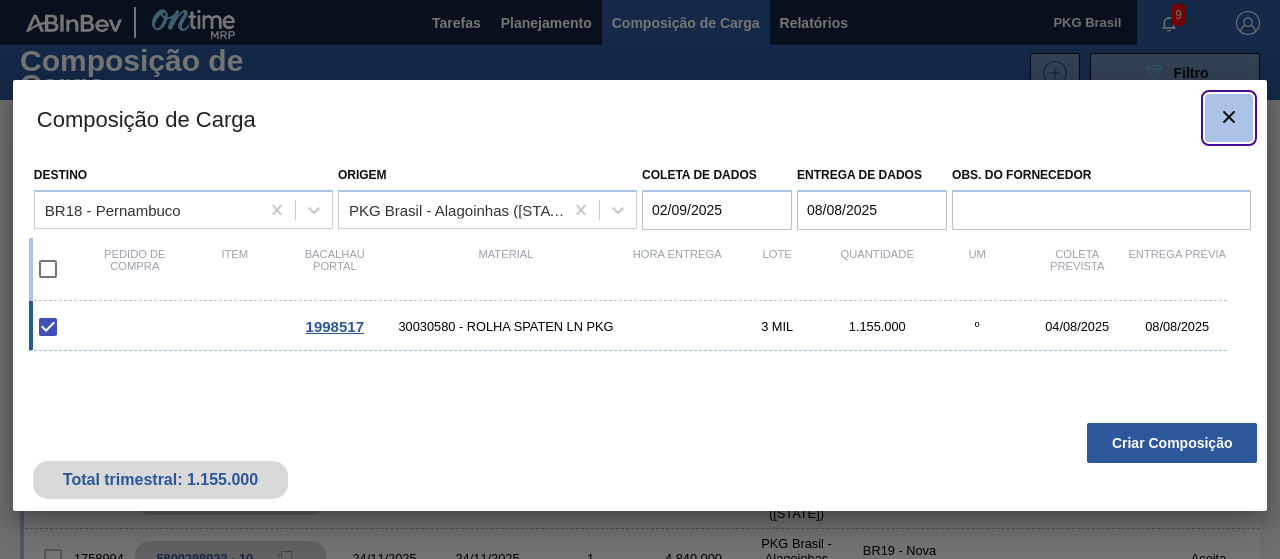 click 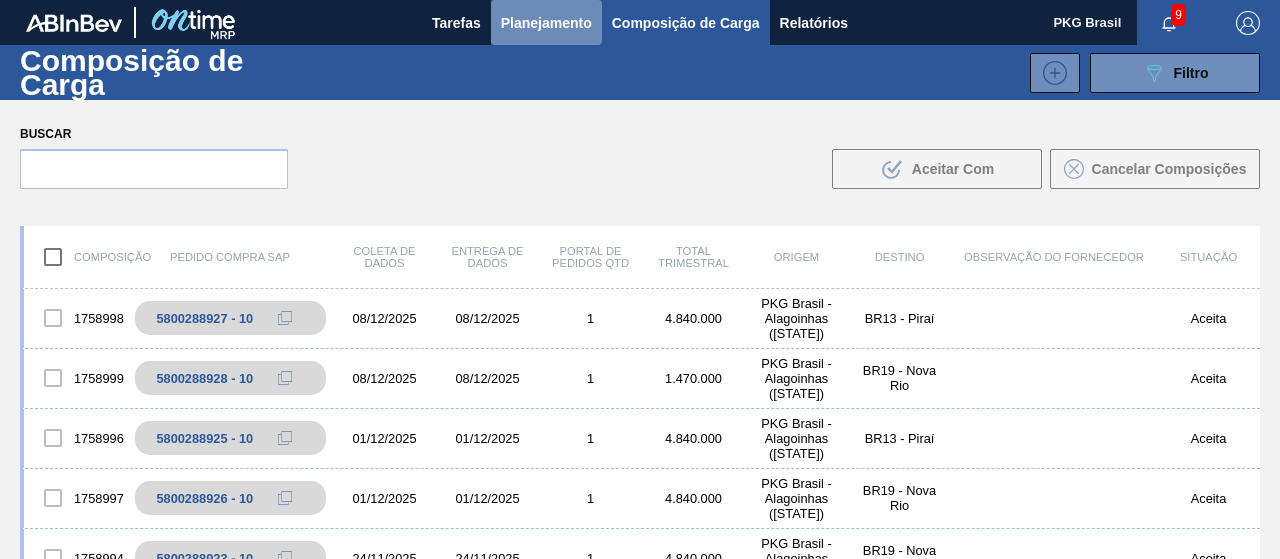 click on "Planejamento" at bounding box center (546, 23) 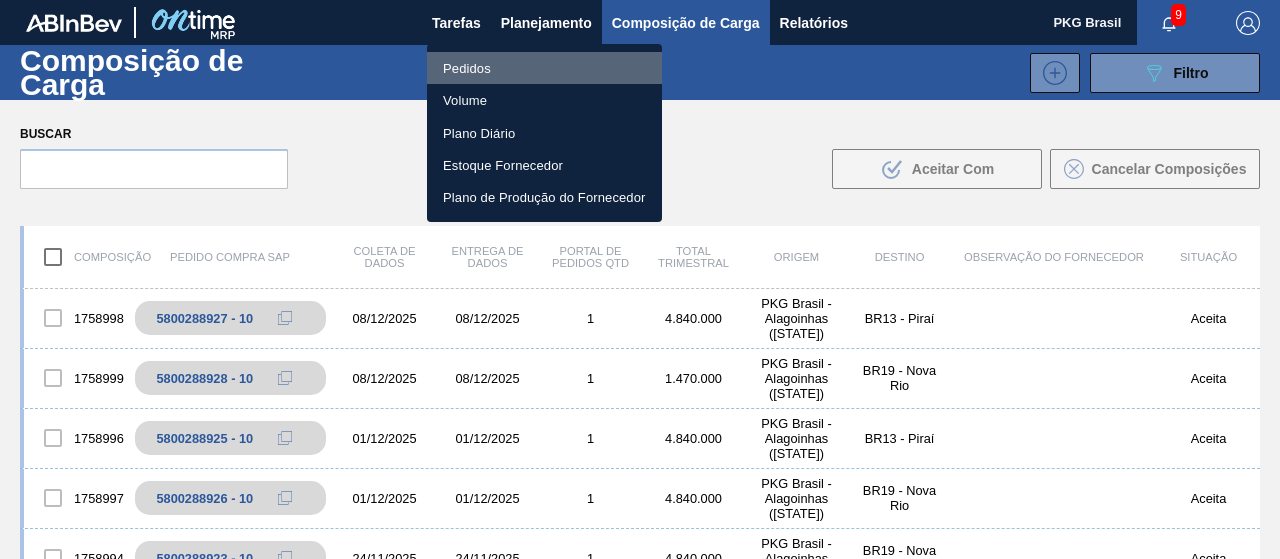 click on "Pedidos" at bounding box center (544, 68) 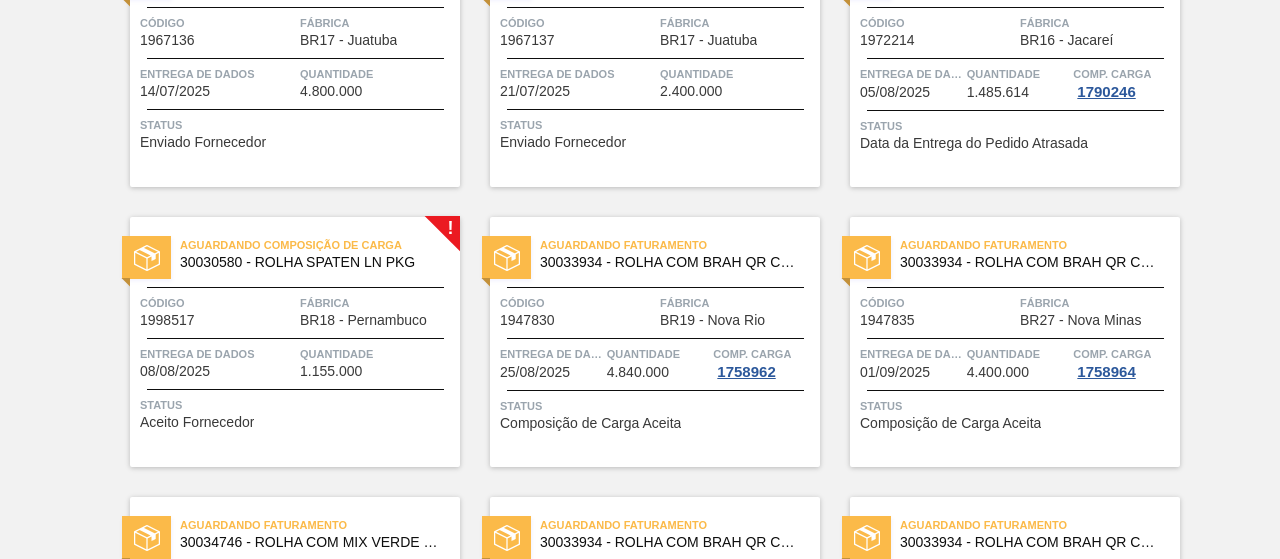 scroll, scrollTop: 812, scrollLeft: 0, axis: vertical 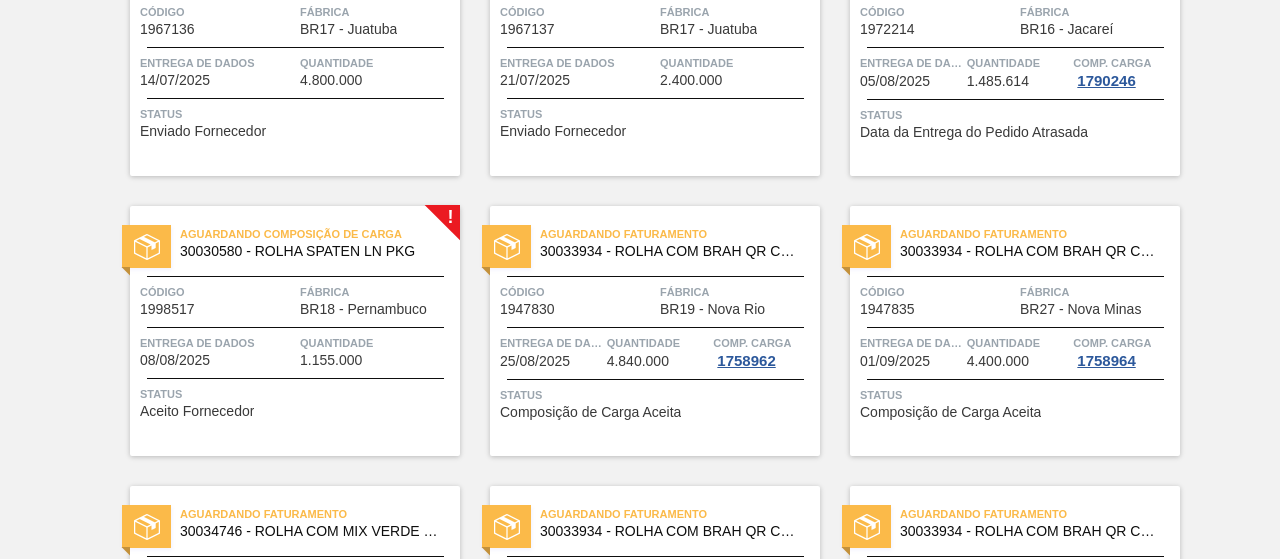 click on "Aguardando Composição de Carga 30030580 - ROLHA SPATEN LN PKG Código 1998517 Fábrica BR18 - Pernambuco Entrega de dados [DATE] Quantidade [QUANTITY] Status Aceito Fornecedor" at bounding box center (295, 331) 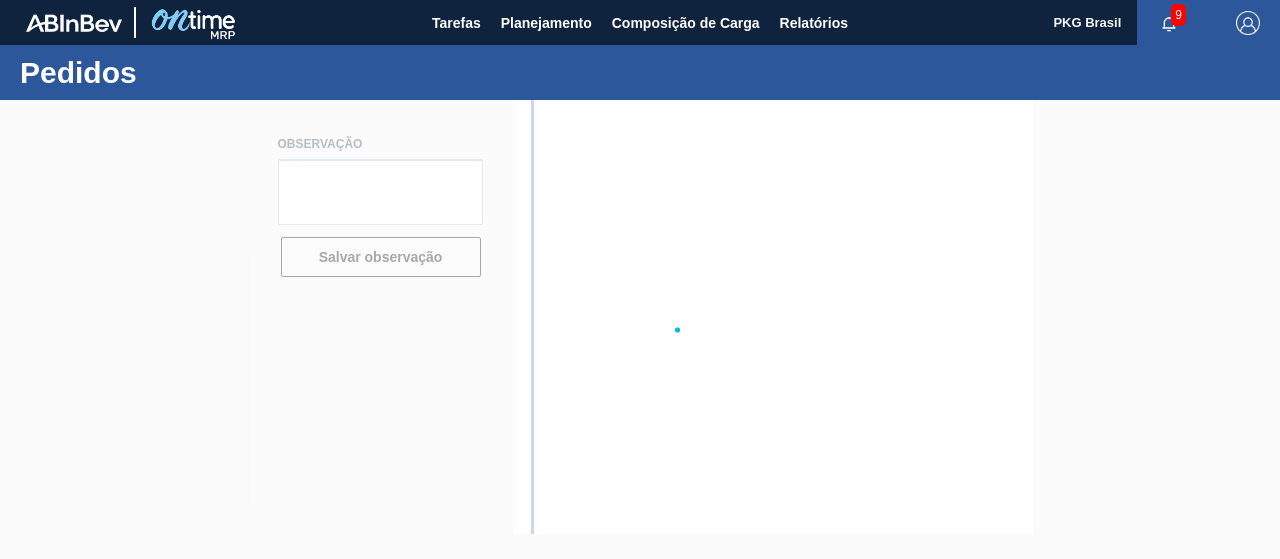 scroll, scrollTop: 0, scrollLeft: 0, axis: both 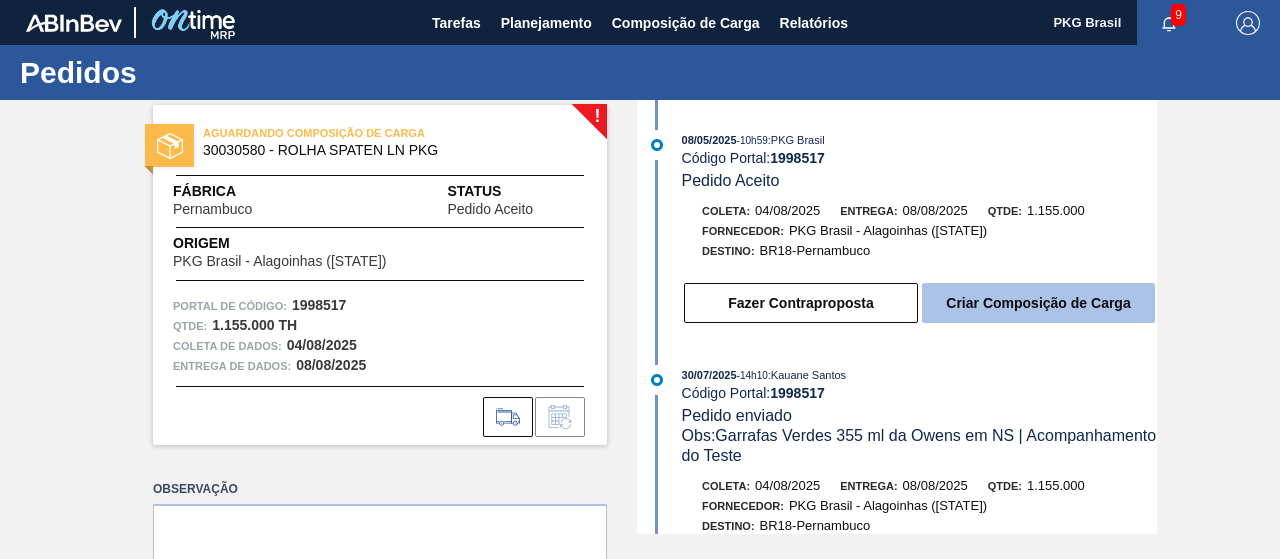 click on "Criar Composição de Carga" at bounding box center (1038, 303) 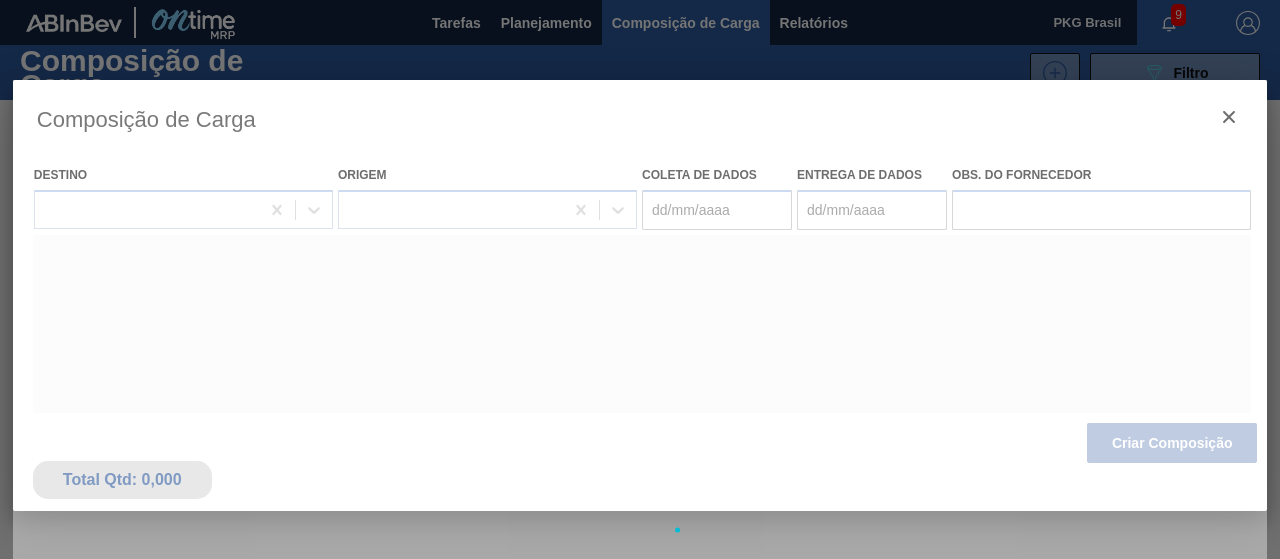 type on "04/08/2025" 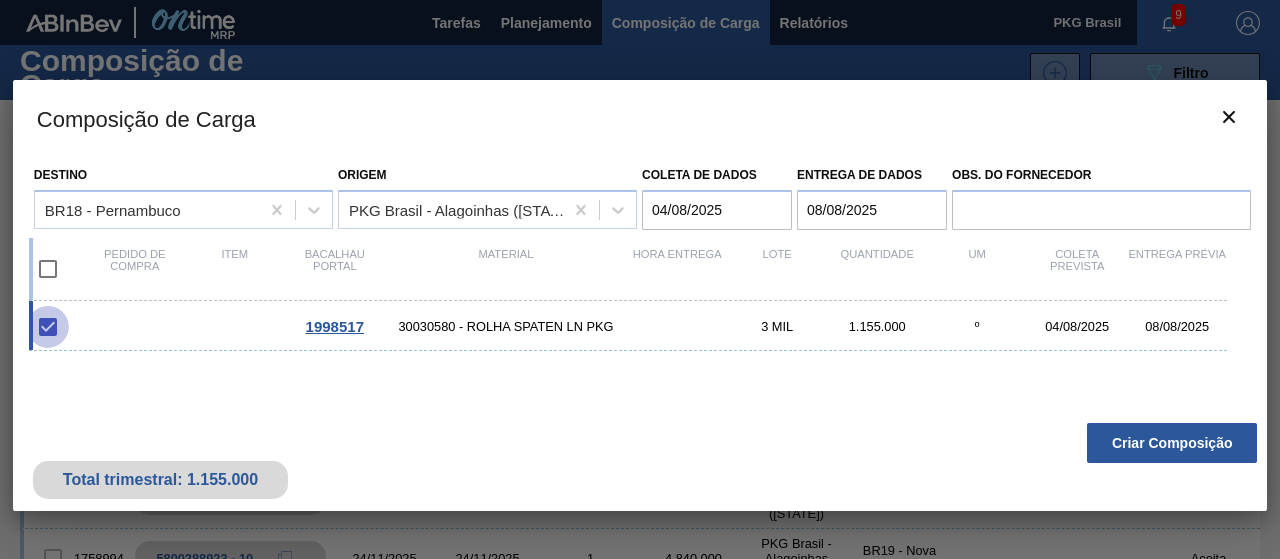 click at bounding box center [48, 327] 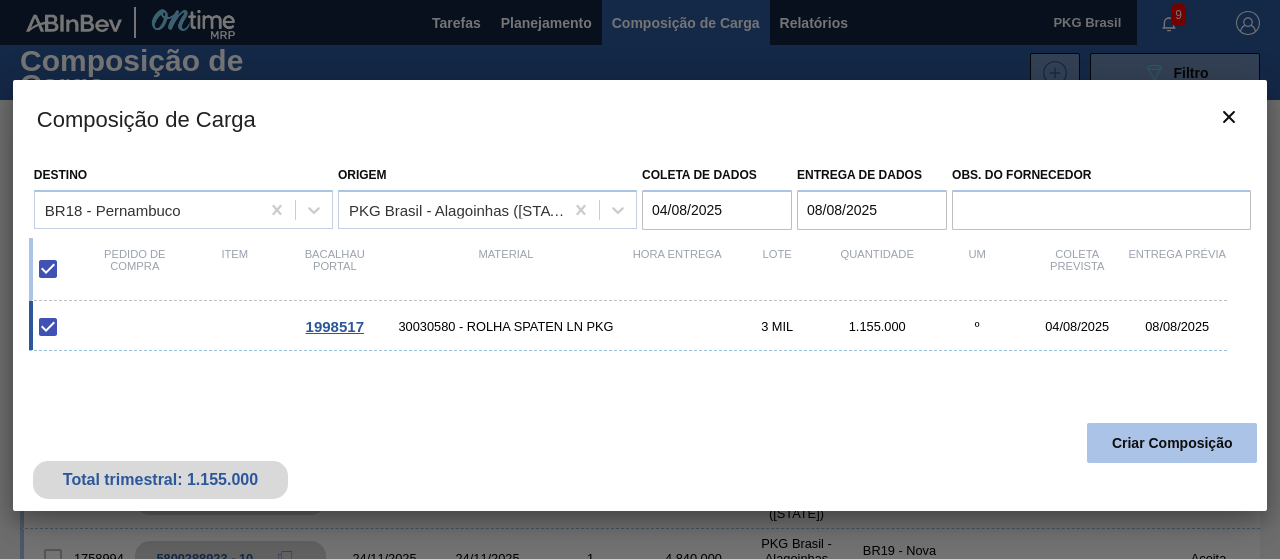 click on "Criar Composição" at bounding box center [1172, 443] 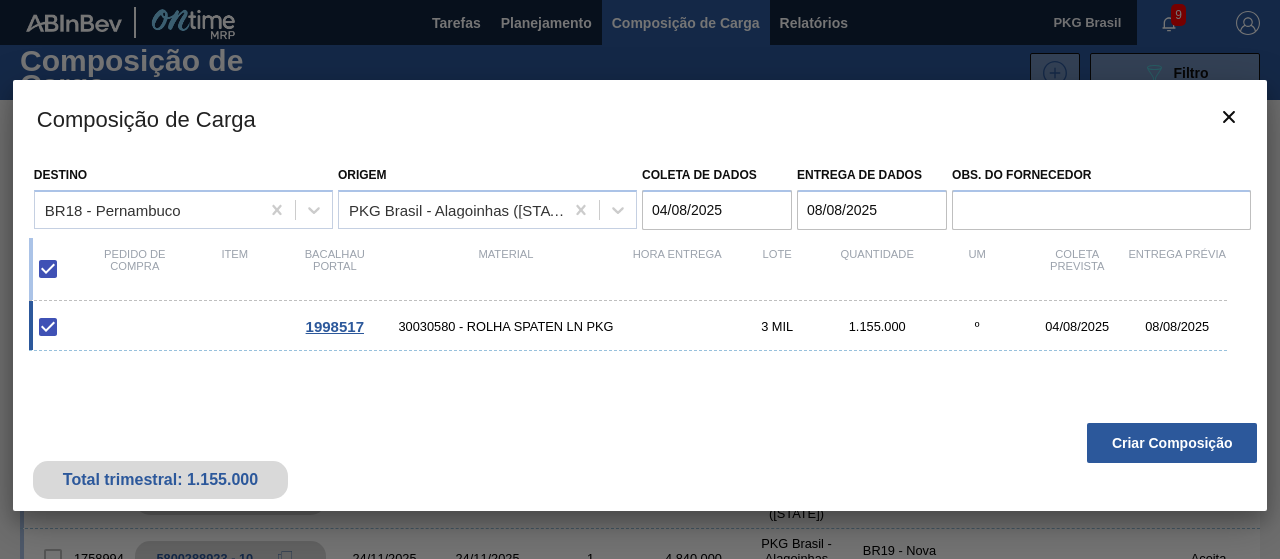 click on "Total trimestral: [QUANTITY] Criar Composição" at bounding box center (640, 462) 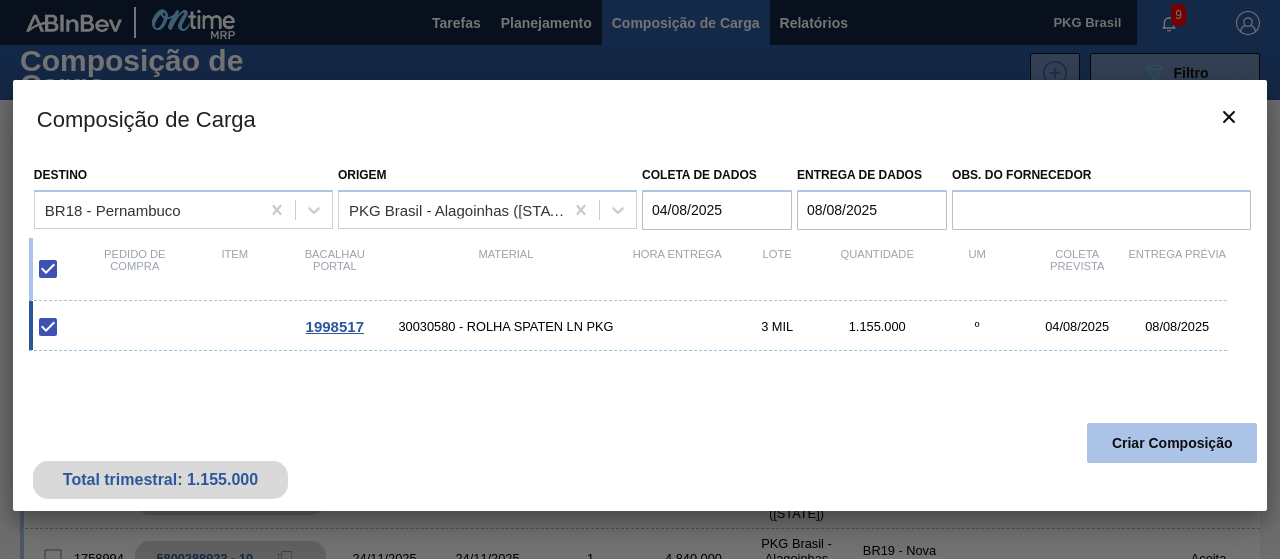 click on "Criar Composição" at bounding box center [1172, 443] 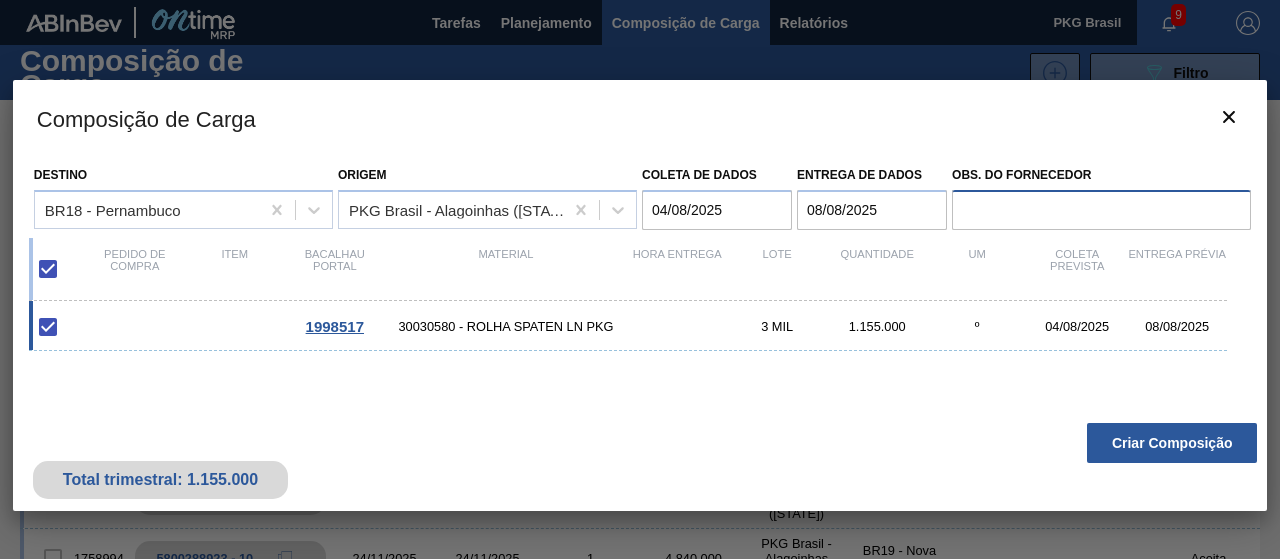 click on "Obs. do Fornecedor" at bounding box center (1101, 210) 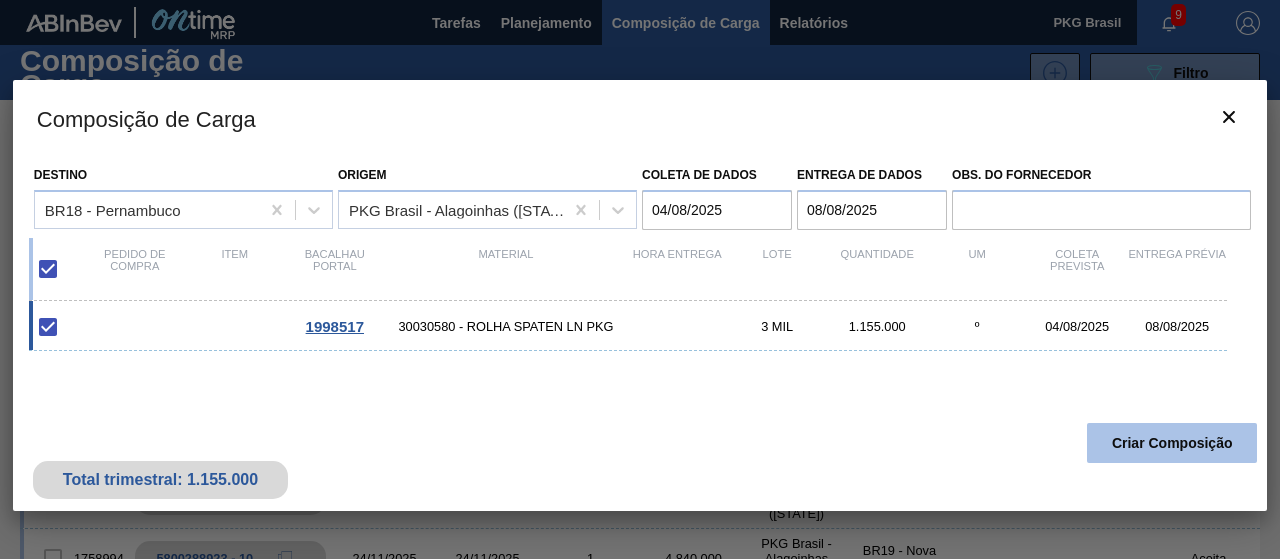 click on "Criar Composição" at bounding box center [1172, 443] 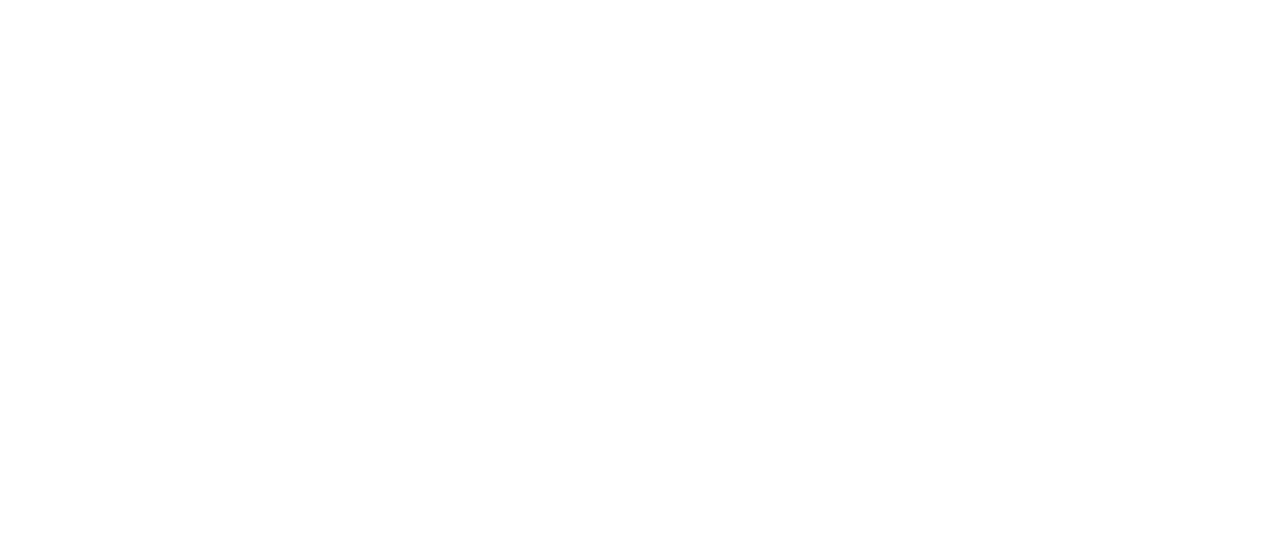 scroll, scrollTop: 0, scrollLeft: 0, axis: both 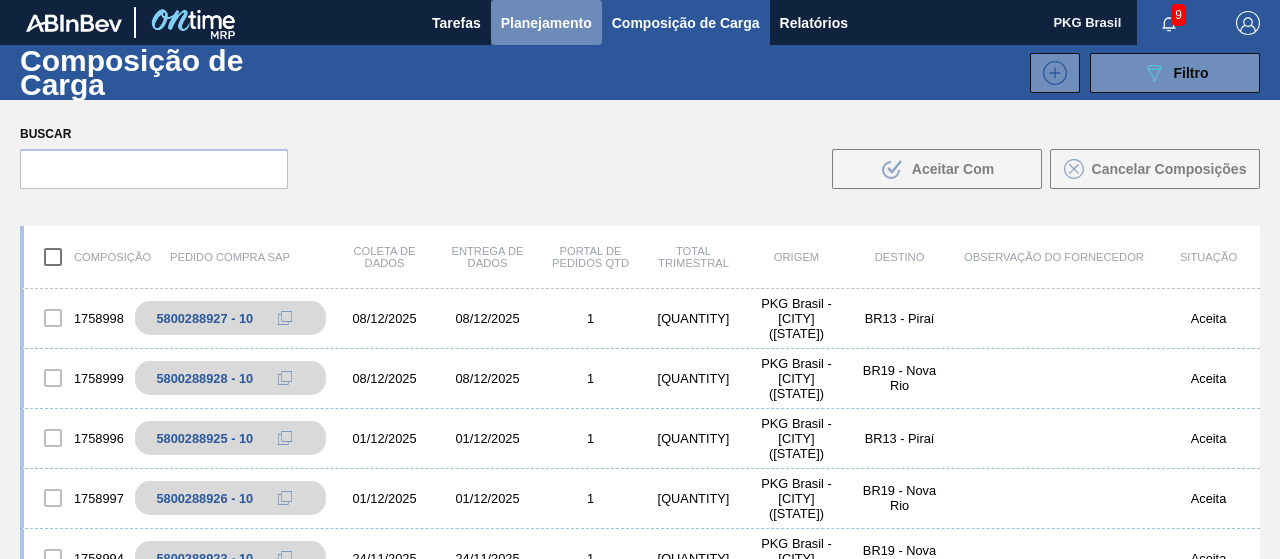 click on "Planejamento" at bounding box center (546, 23) 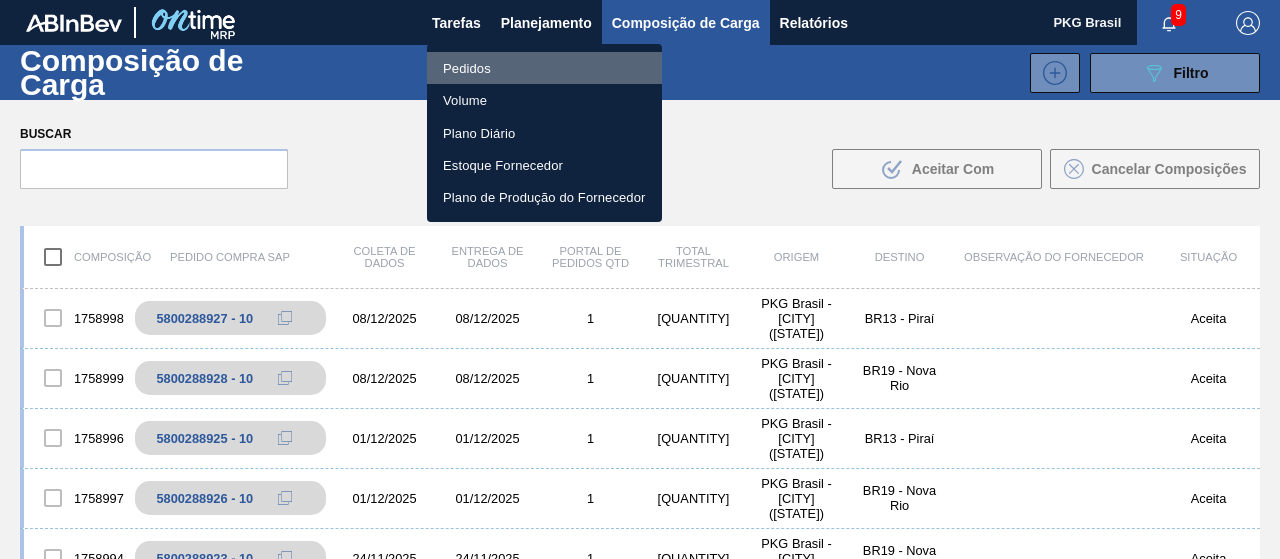 click on "Pedidos" at bounding box center (544, 68) 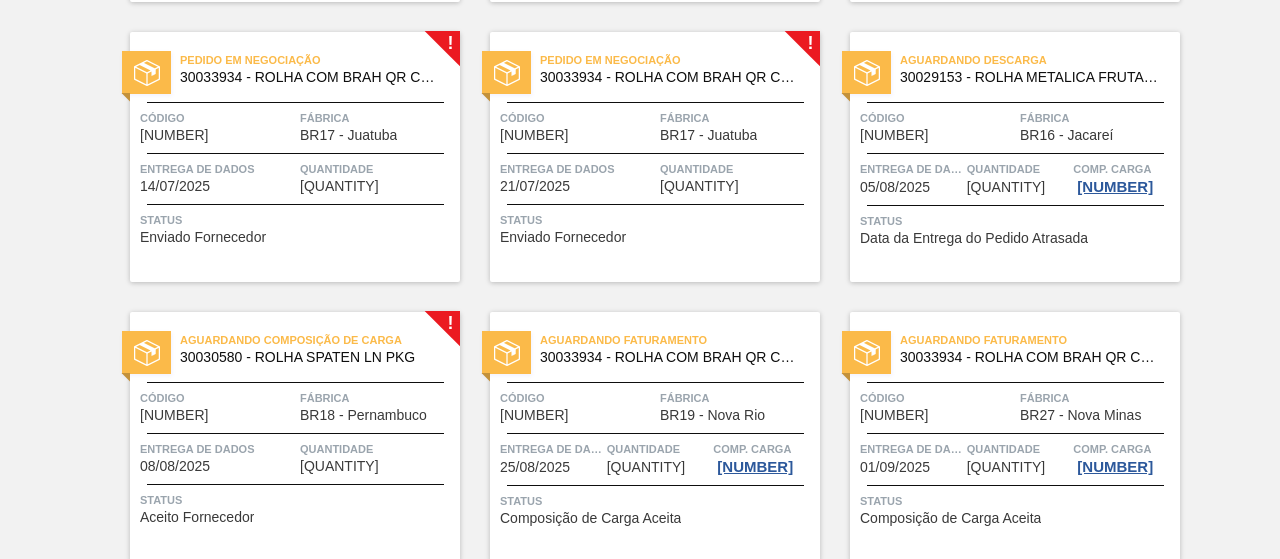 scroll, scrollTop: 773, scrollLeft: 0, axis: vertical 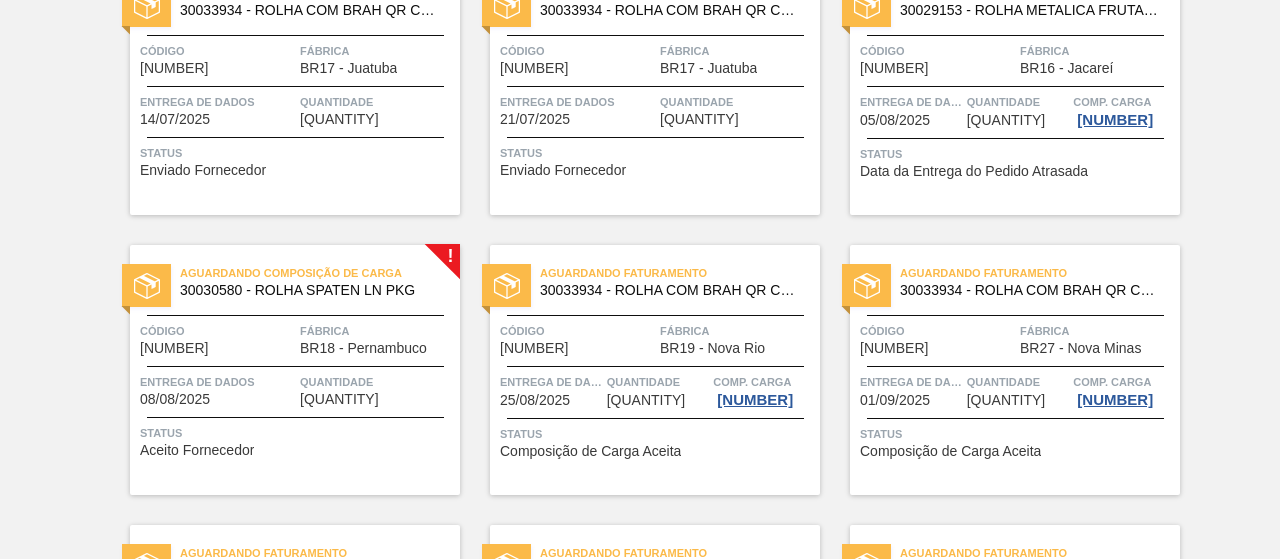click on "Aguardando Composição de Carga 30030580 - ROLHA SPATEN LN PKG Código 1998517 Fábrica BR18 - Pernambuco Entrega de dados [DATE] Quantidade [QUANTITY] Status Aceito Fornecedor" at bounding box center (295, 370) 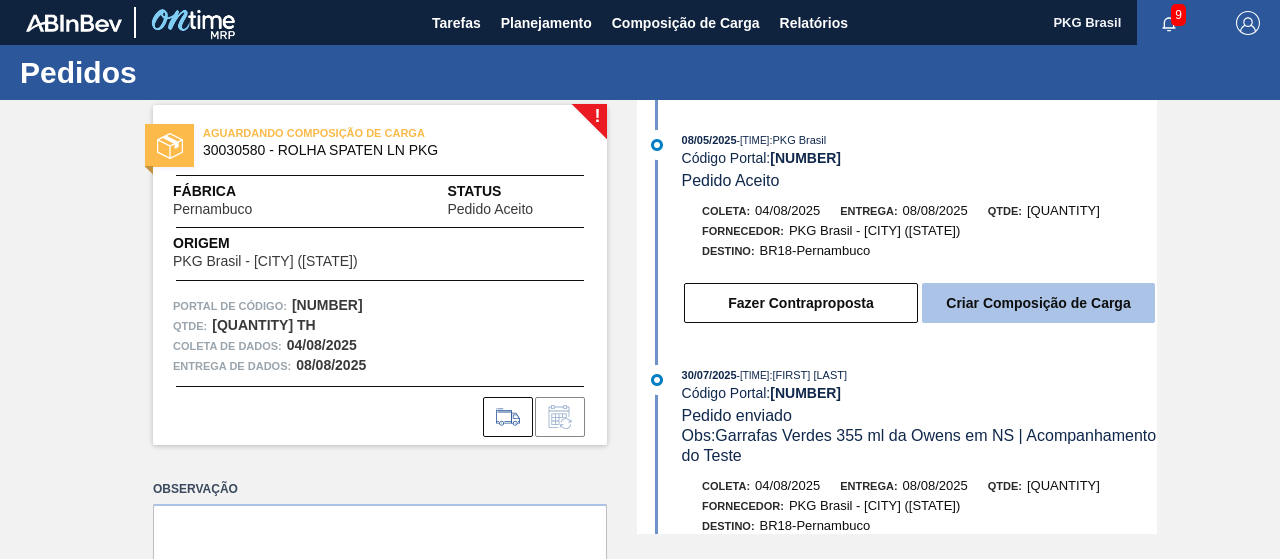 click on "Criar Composição de Carga" at bounding box center (1038, 303) 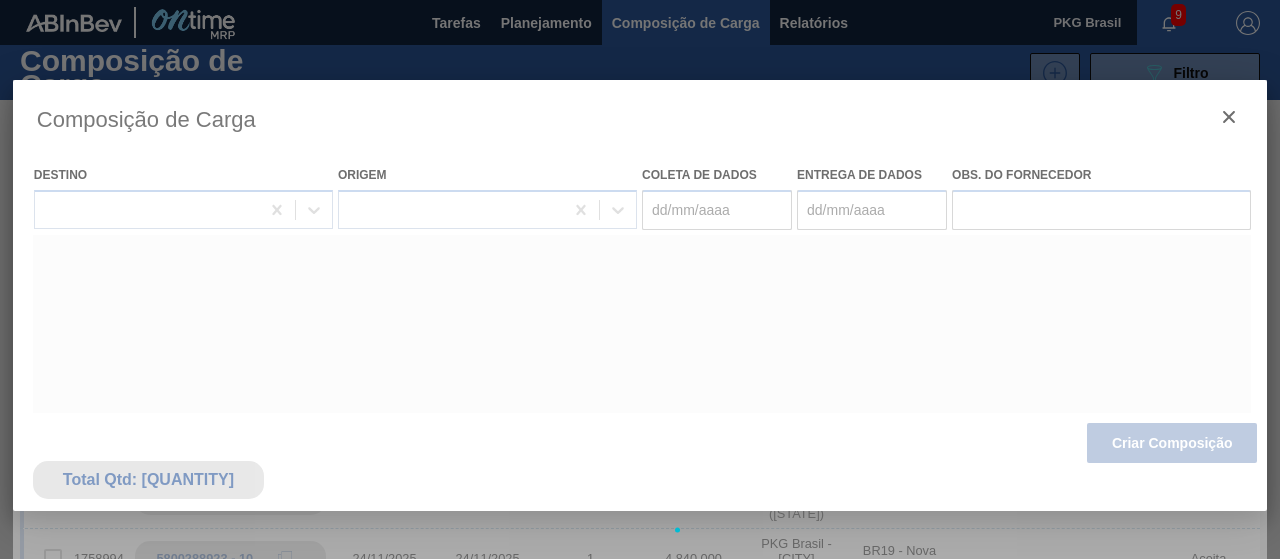 type on "04/08/2025" 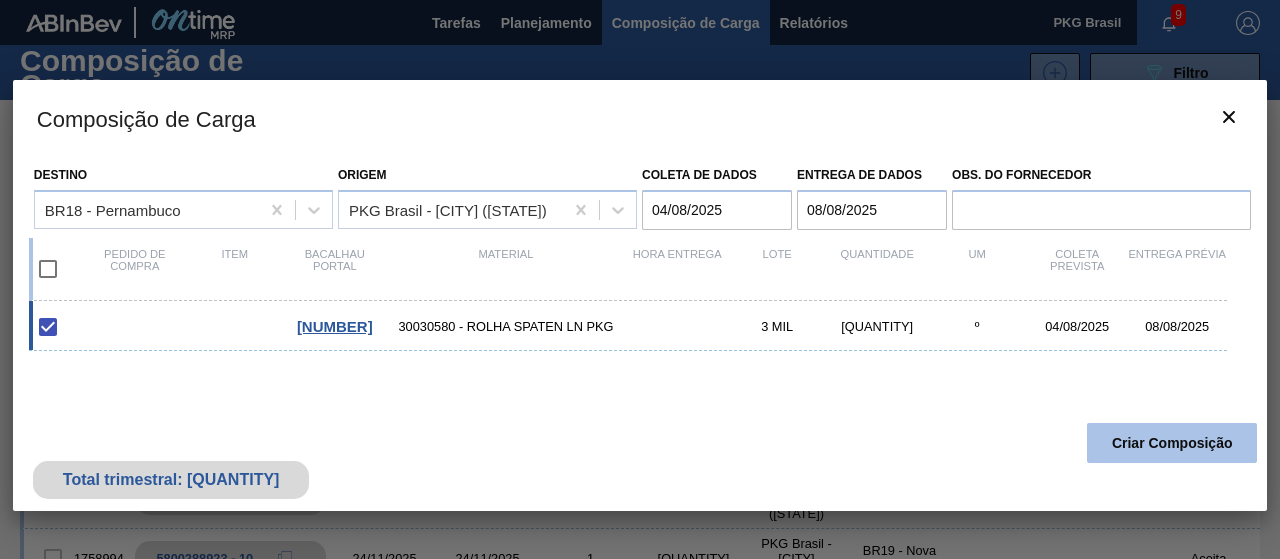 click on "Criar Composição" at bounding box center [1172, 443] 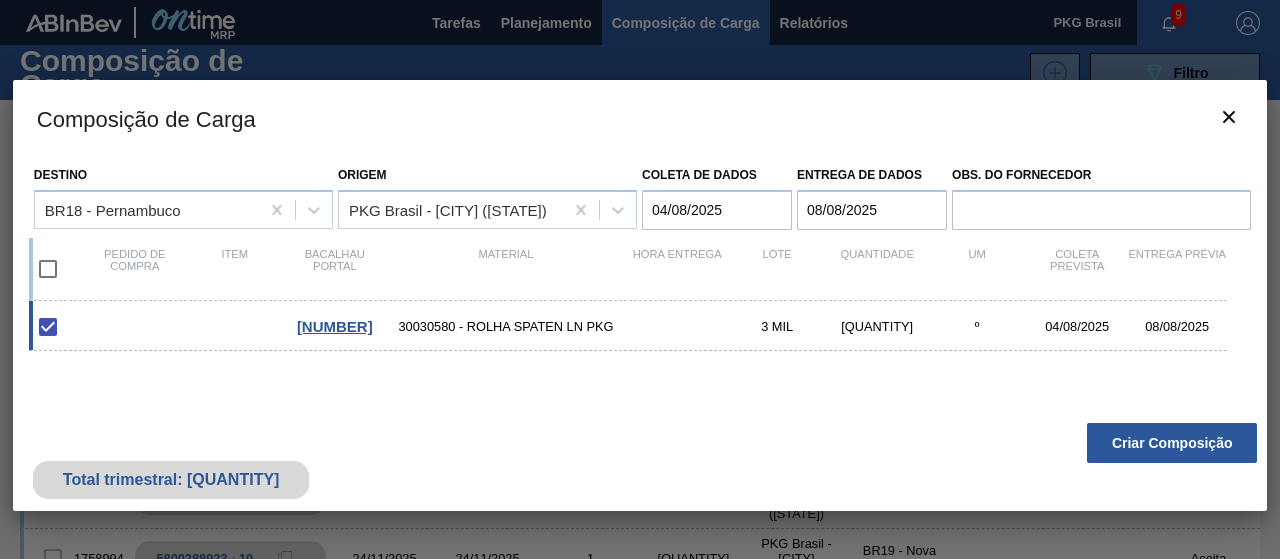 click on "Total trimestral: [QUANTITY] Criar Composição" at bounding box center [640, 462] 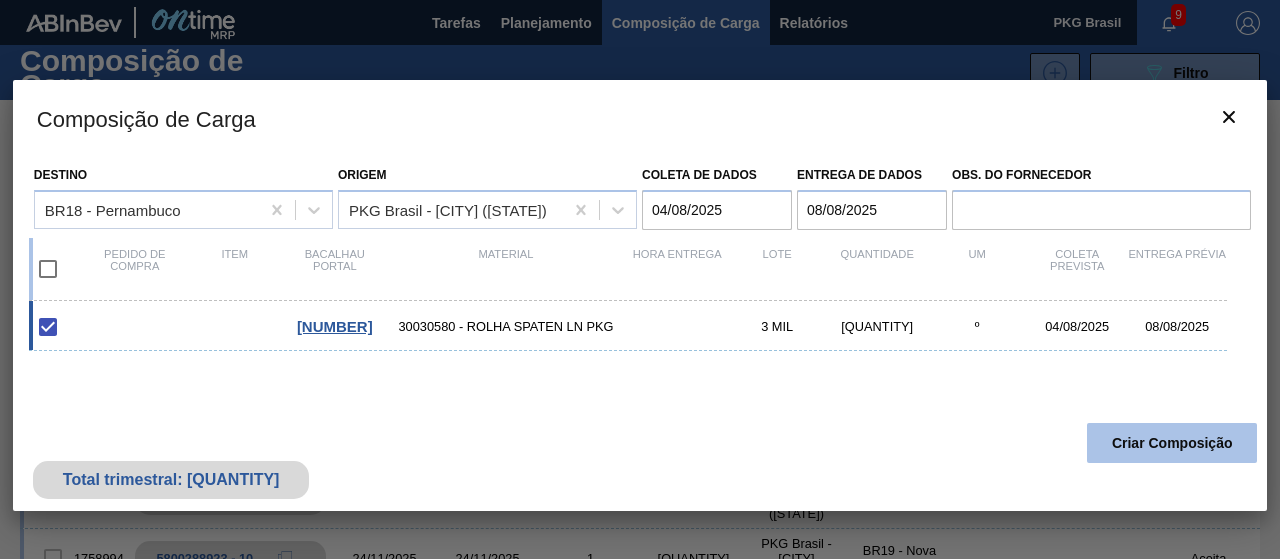 click on "Criar Composição" at bounding box center (1172, 443) 